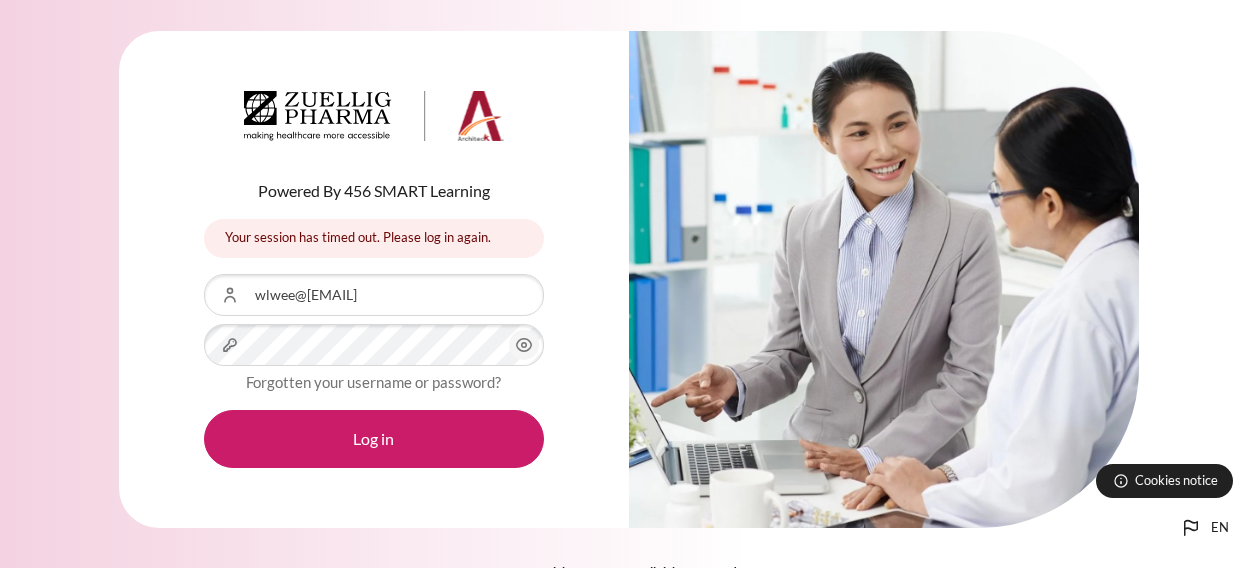 scroll, scrollTop: 0, scrollLeft: 0, axis: both 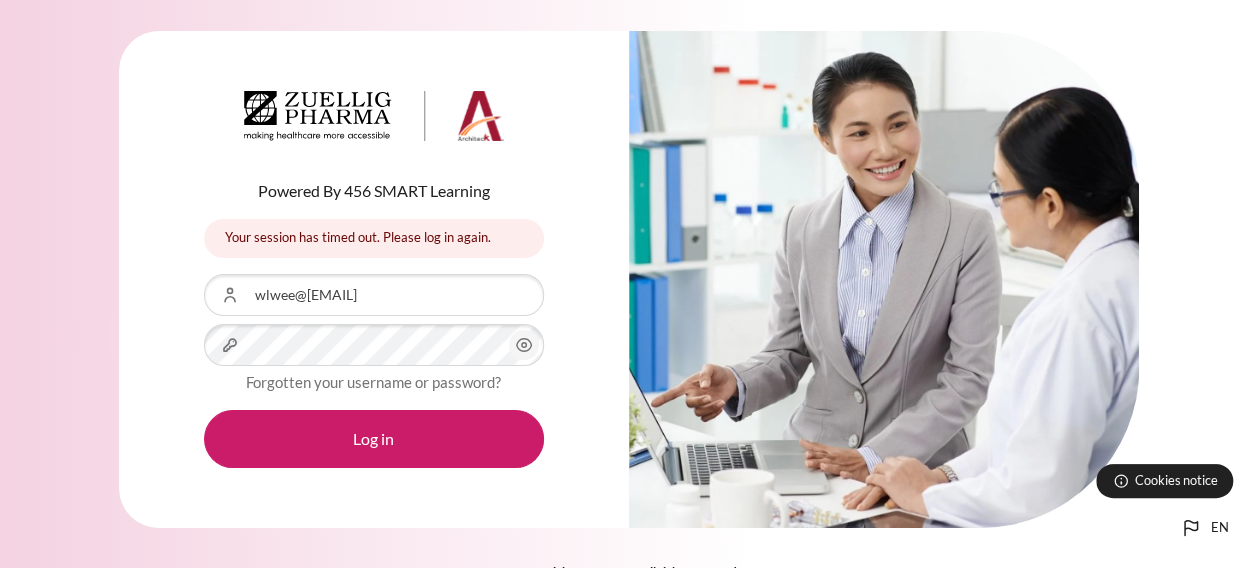click 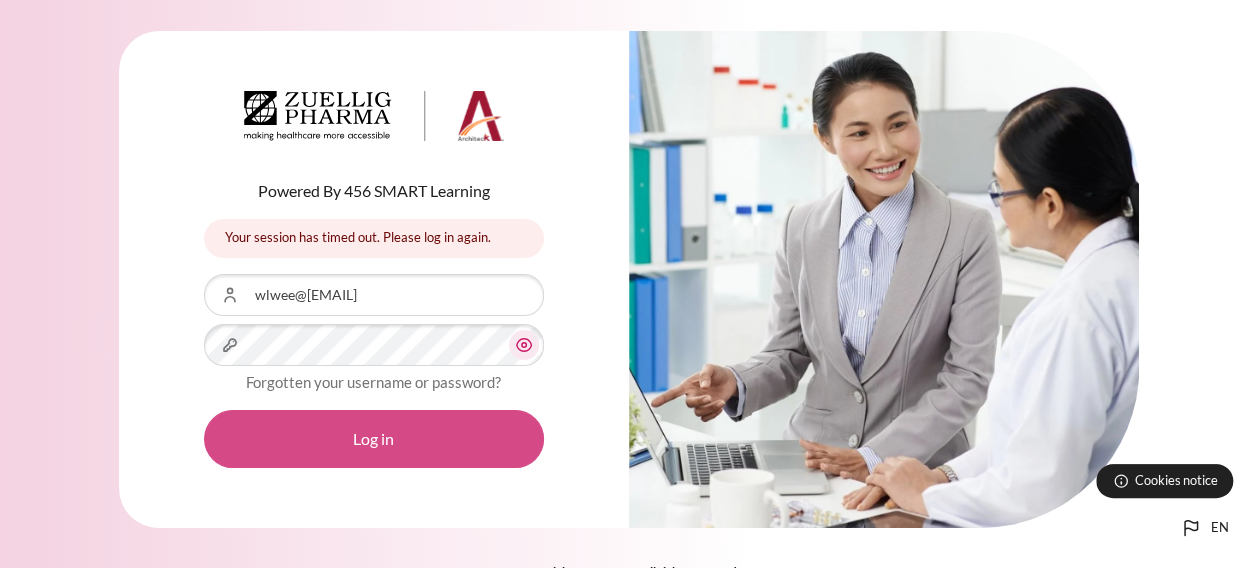 click on "Log in" at bounding box center [374, 439] 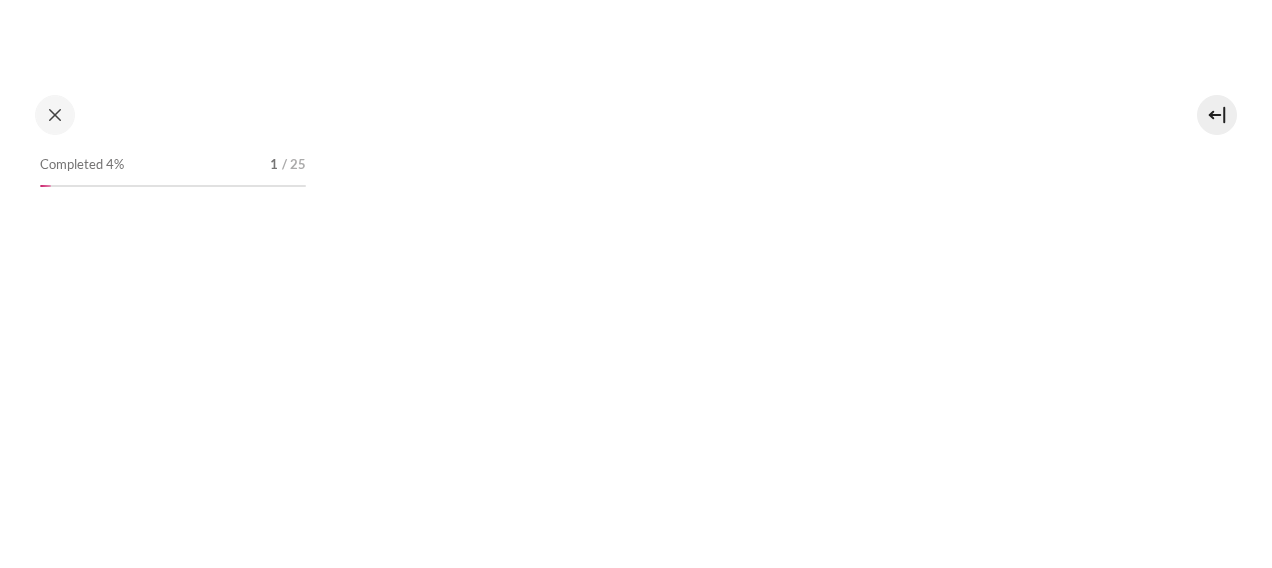 scroll, scrollTop: 0, scrollLeft: 0, axis: both 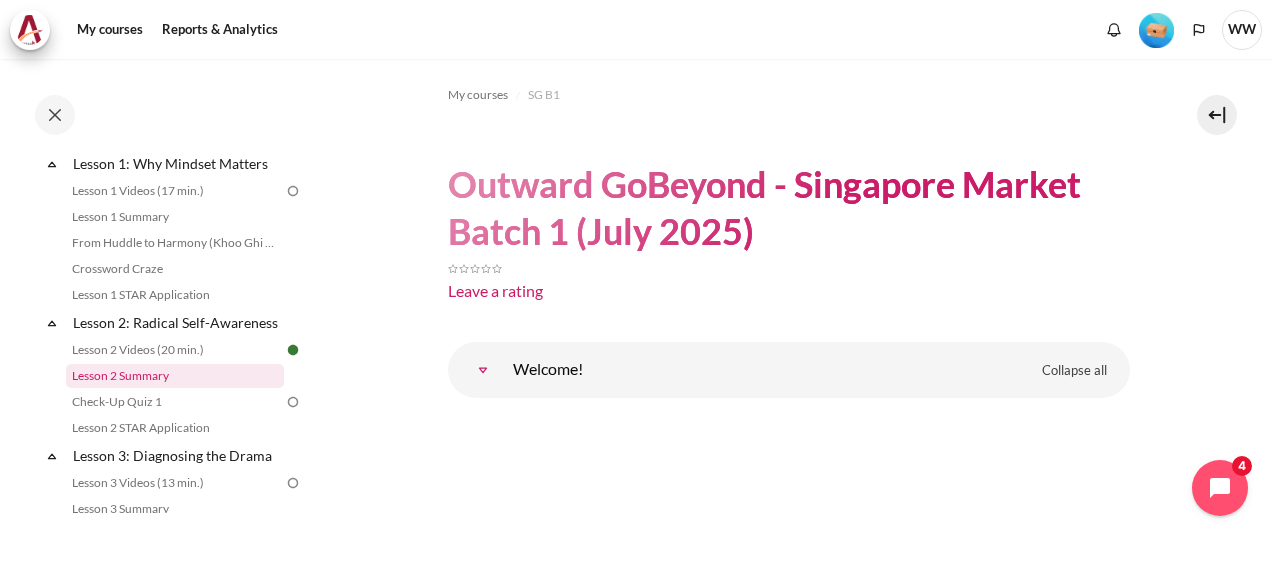click on "Lesson 2 Summary" at bounding box center [175, 376] 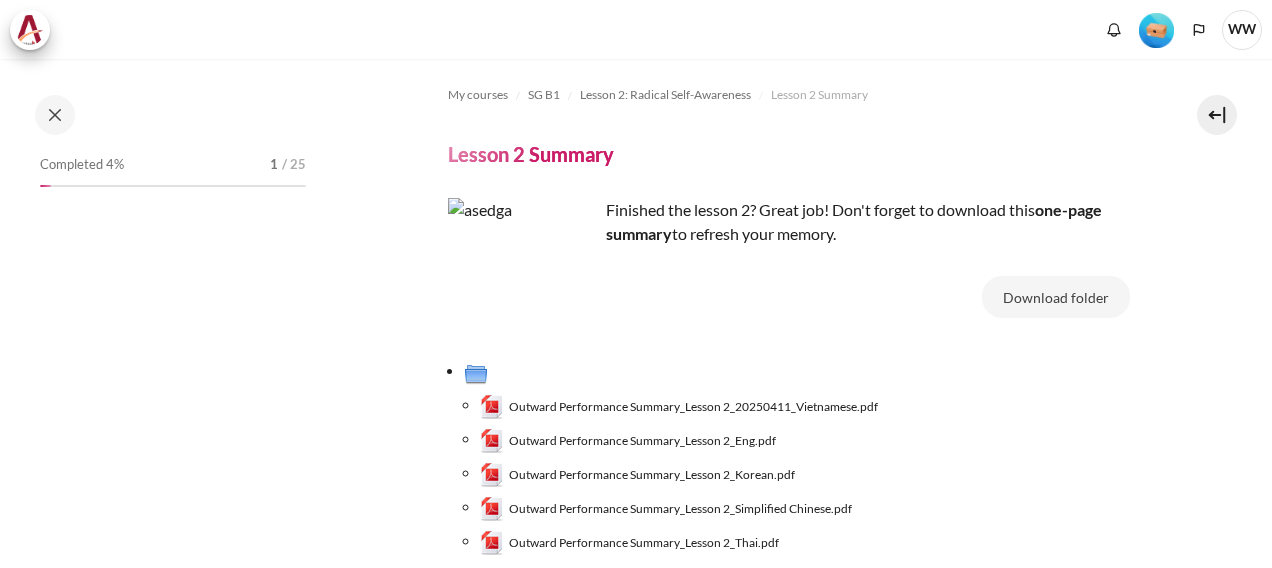 scroll, scrollTop: 0, scrollLeft: 0, axis: both 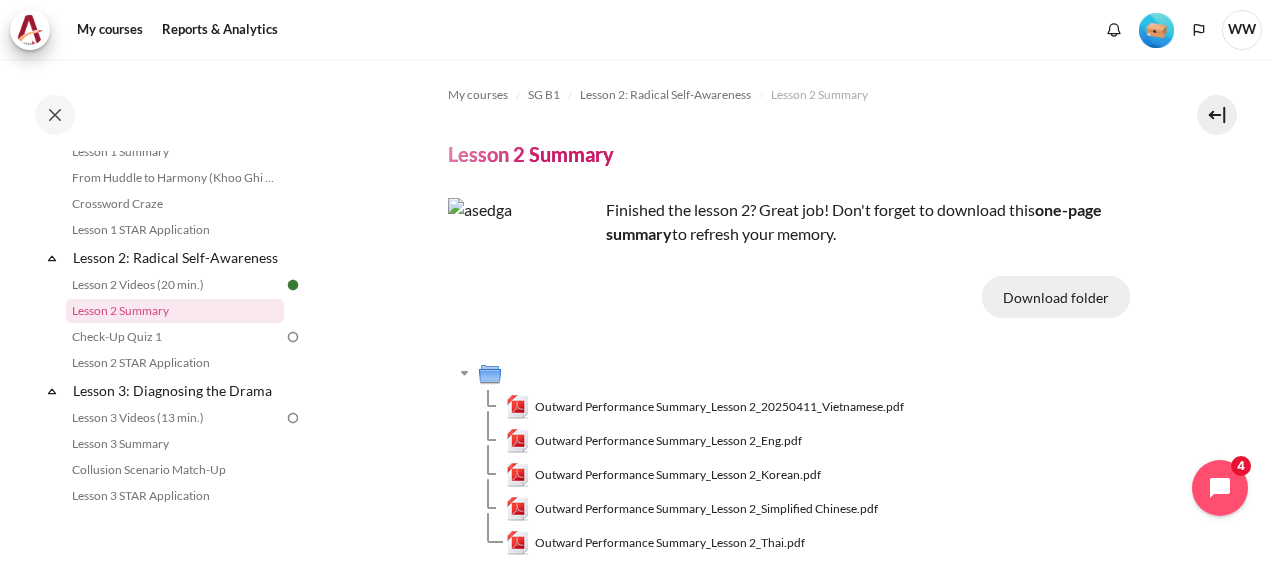click on "Download folder" at bounding box center (1056, 297) 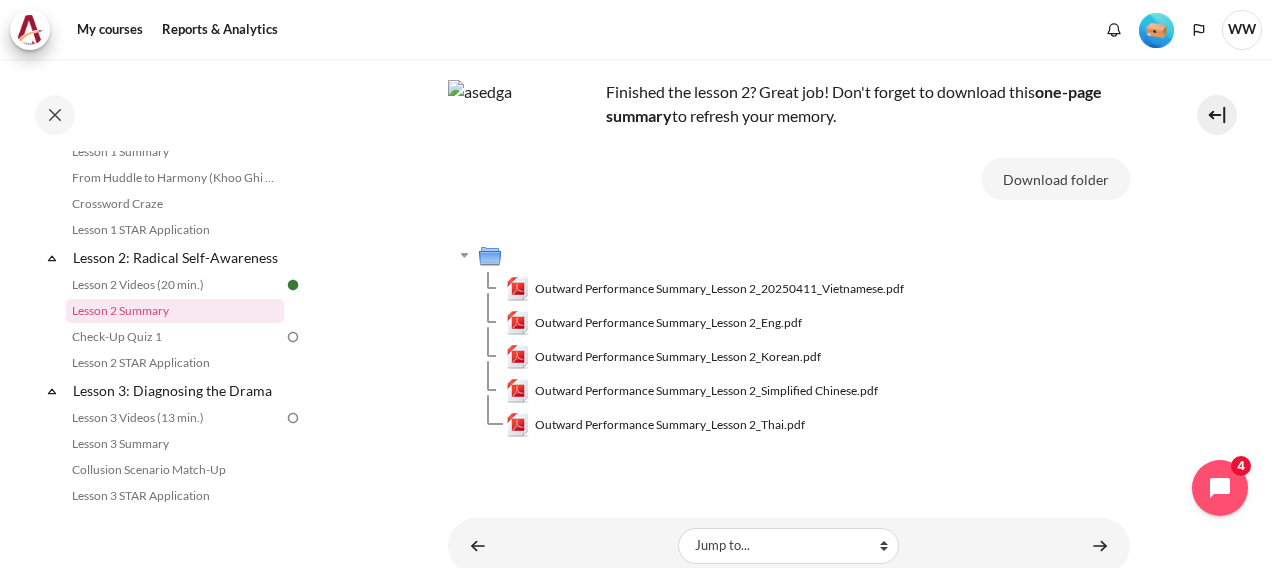 scroll, scrollTop: 191, scrollLeft: 0, axis: vertical 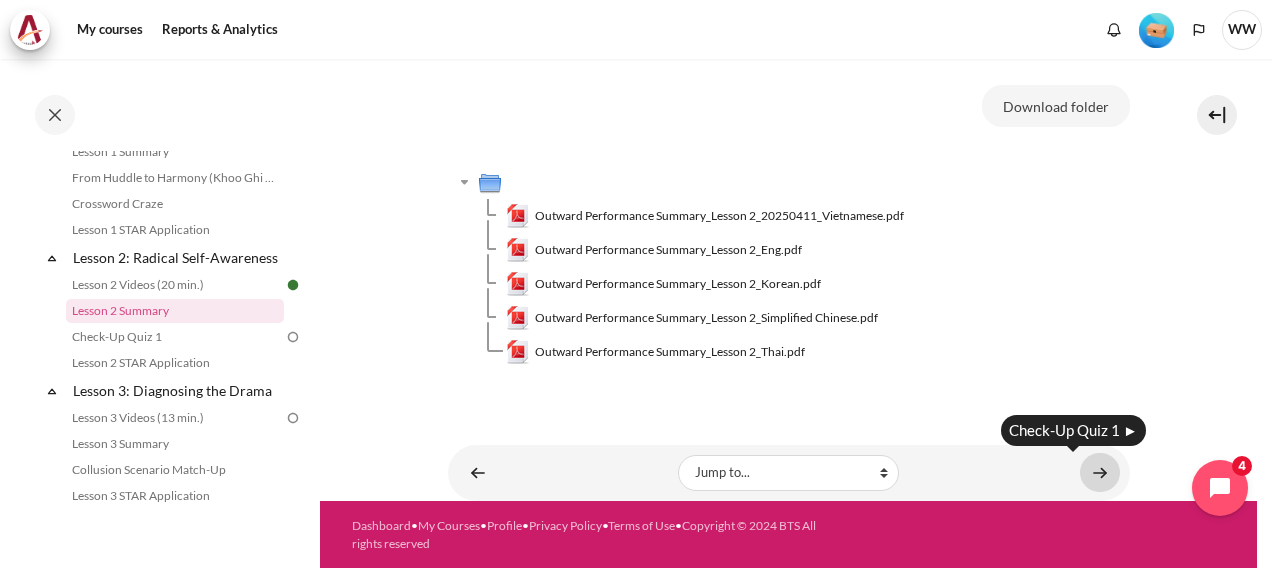 click at bounding box center [1100, 472] 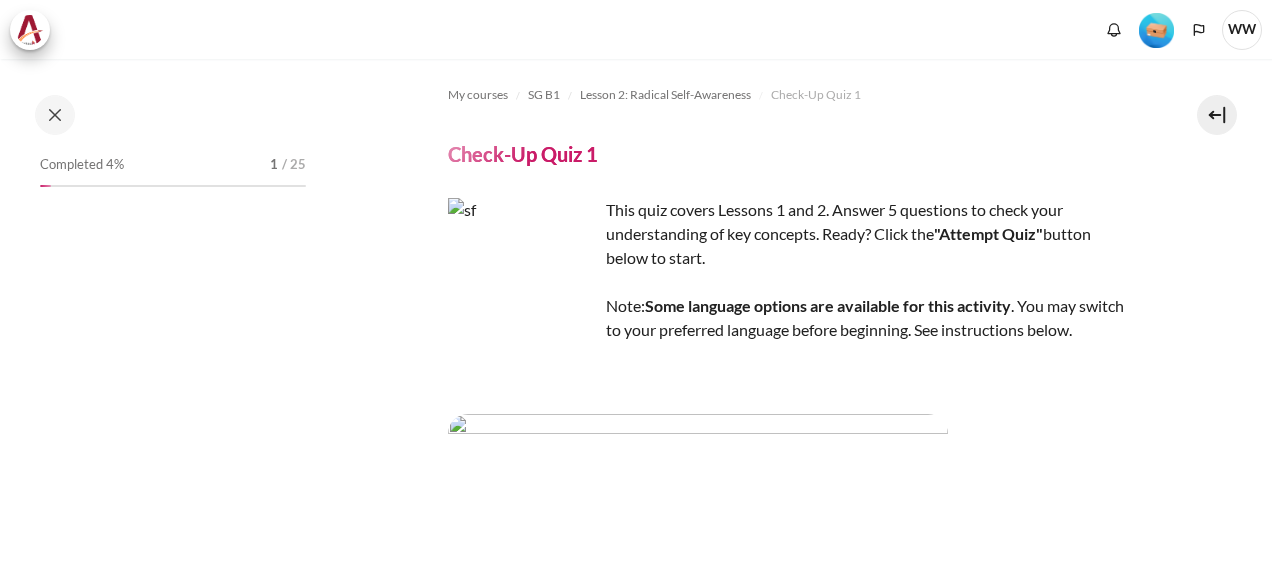 scroll, scrollTop: 0, scrollLeft: 0, axis: both 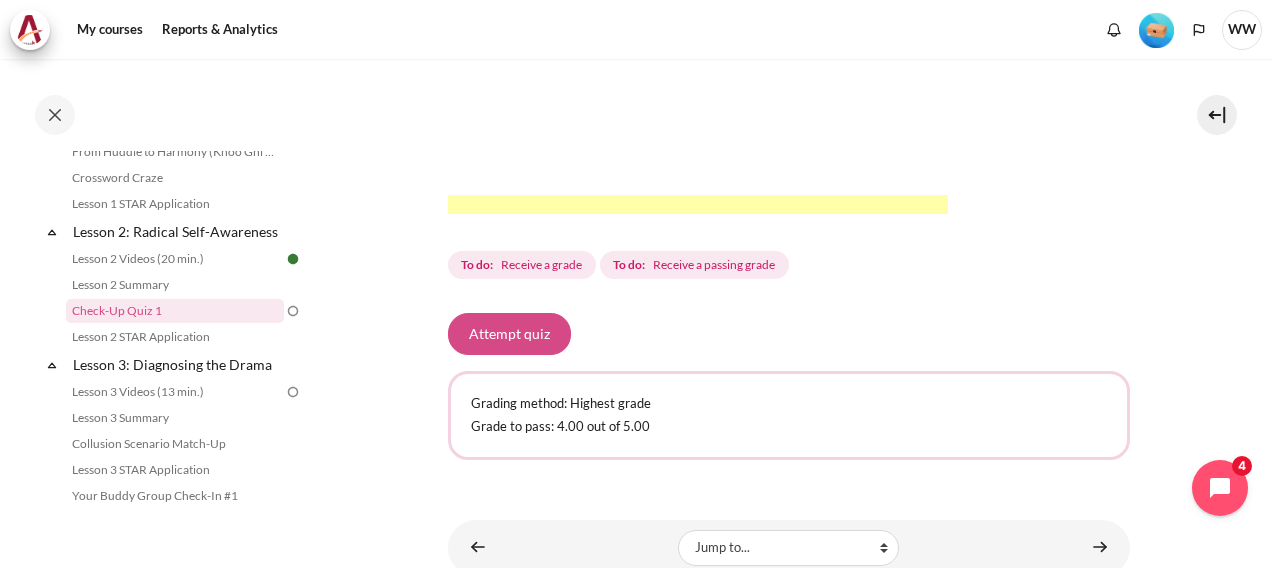 click on "Attempt quiz" at bounding box center [509, 334] 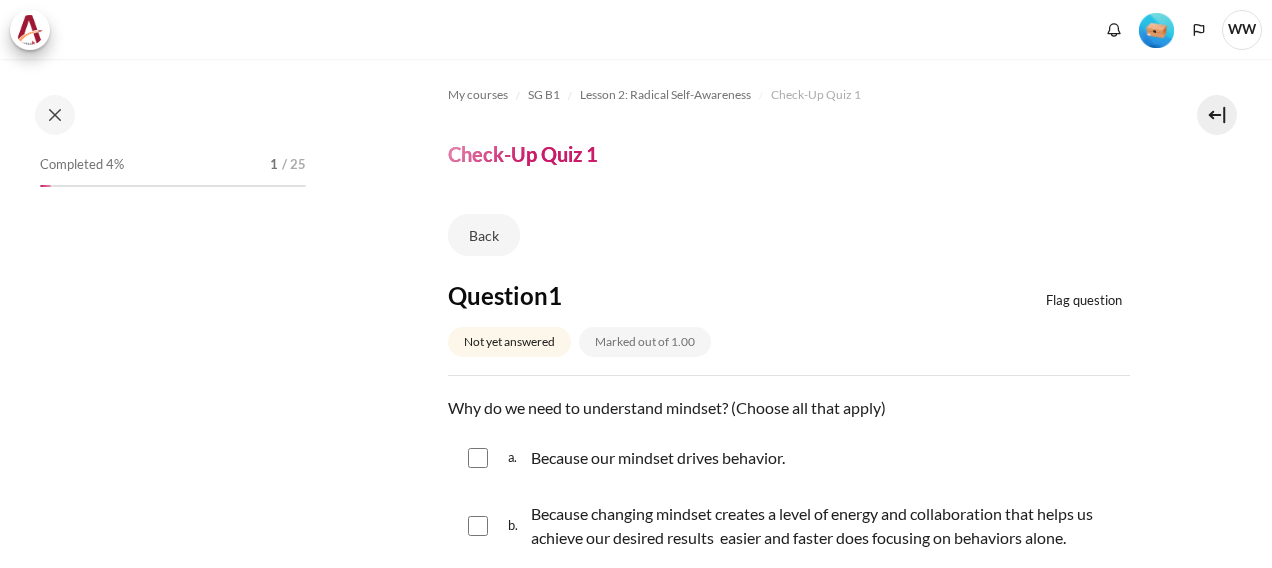 scroll, scrollTop: 0, scrollLeft: 0, axis: both 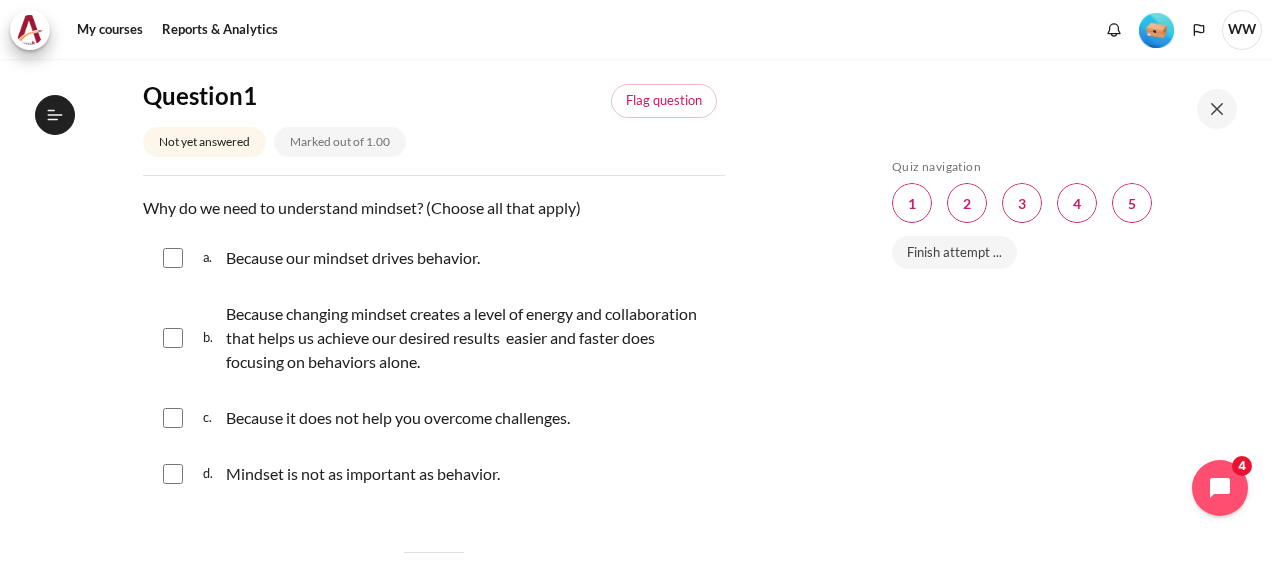 click at bounding box center [173, 258] 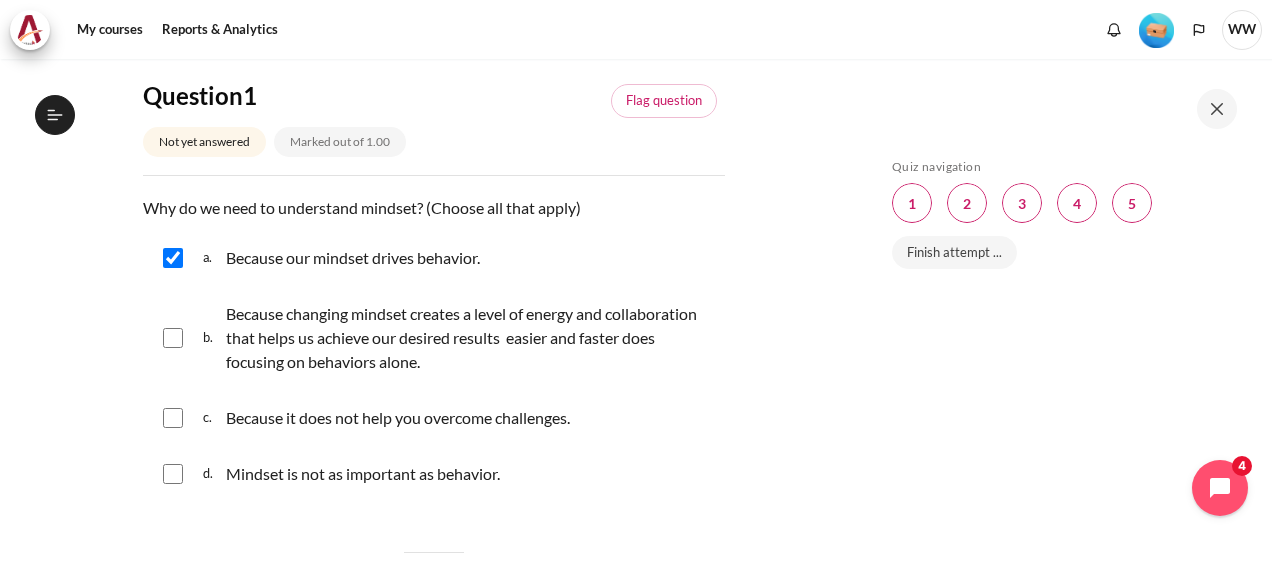 click at bounding box center (173, 338) 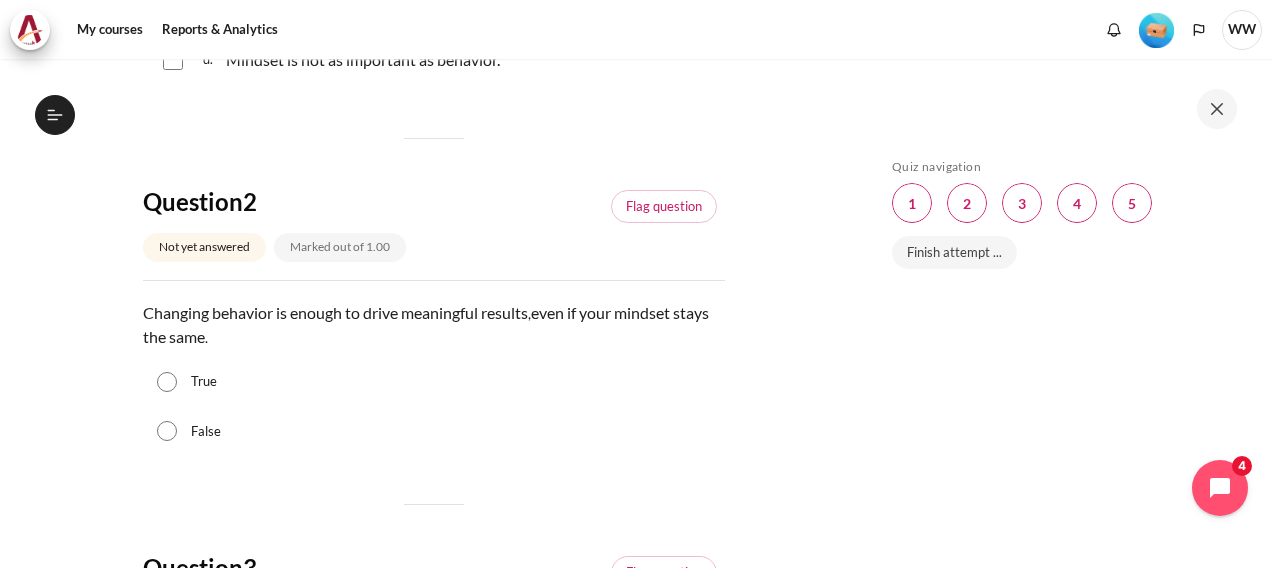 scroll, scrollTop: 700, scrollLeft: 0, axis: vertical 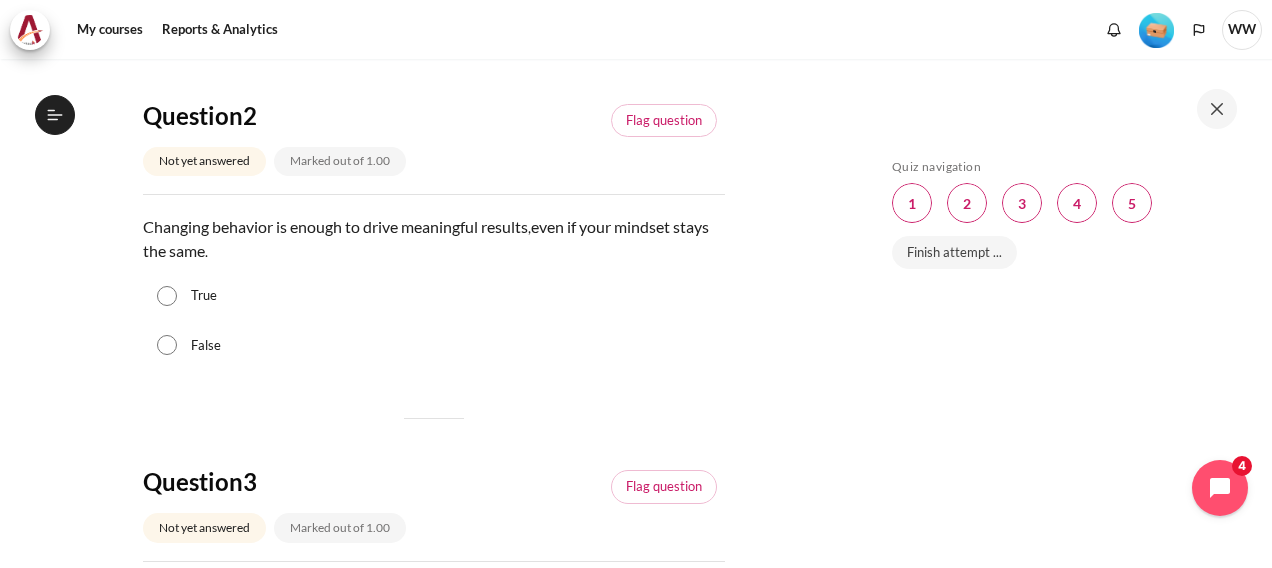 click on "False" at bounding box center (167, 345) 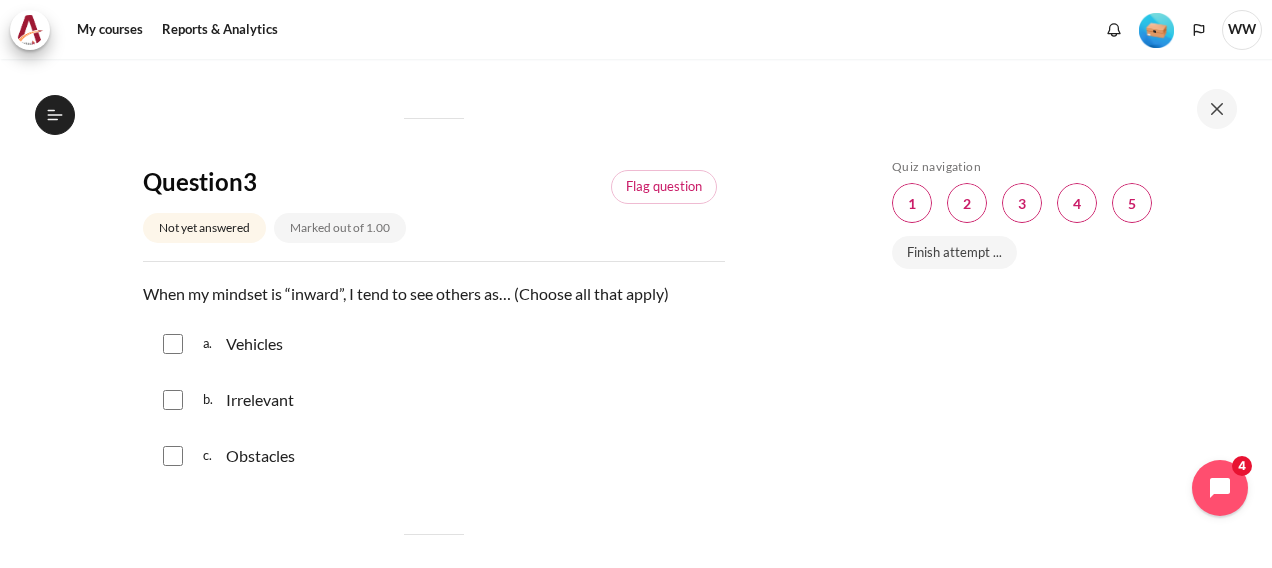 scroll, scrollTop: 1100, scrollLeft: 0, axis: vertical 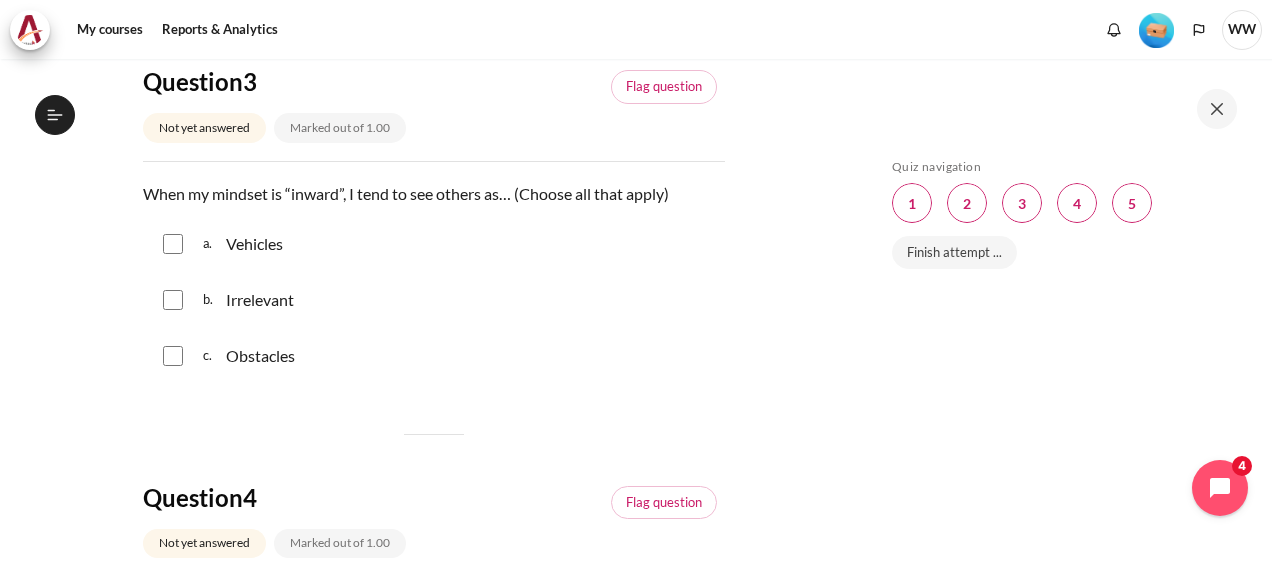click at bounding box center (173, 244) 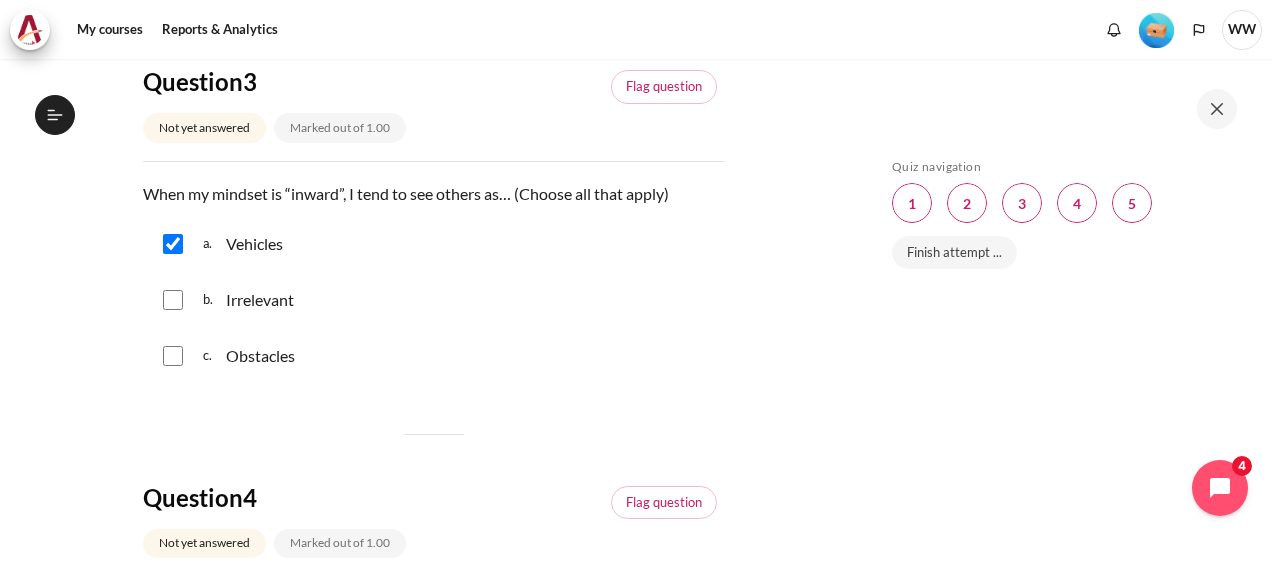 click at bounding box center (173, 300) 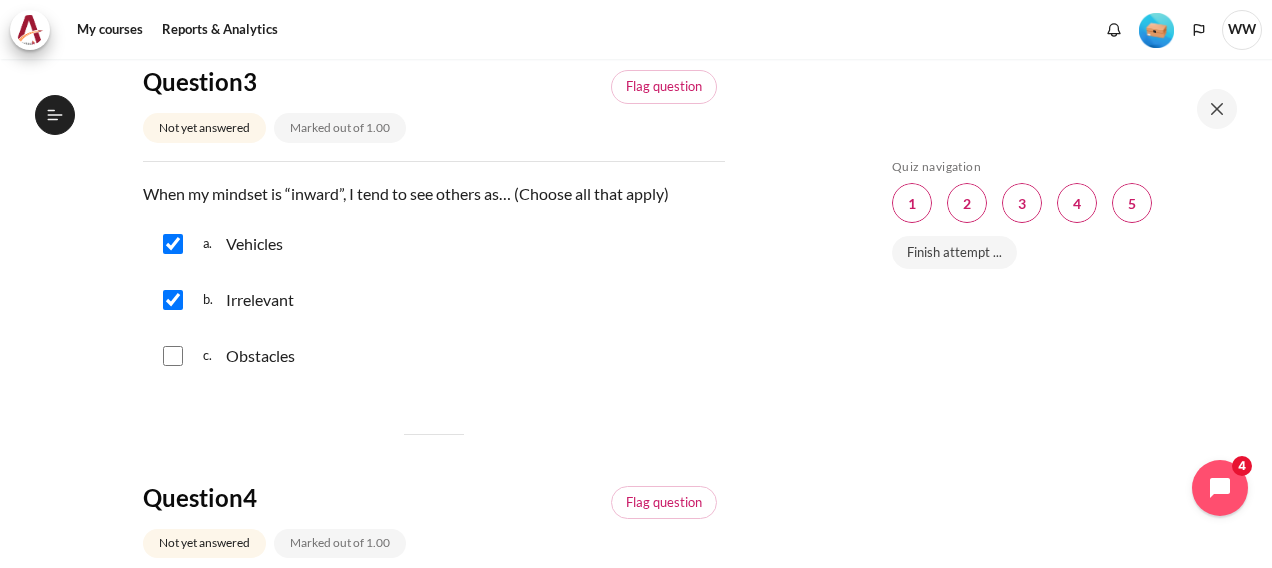 click at bounding box center [173, 356] 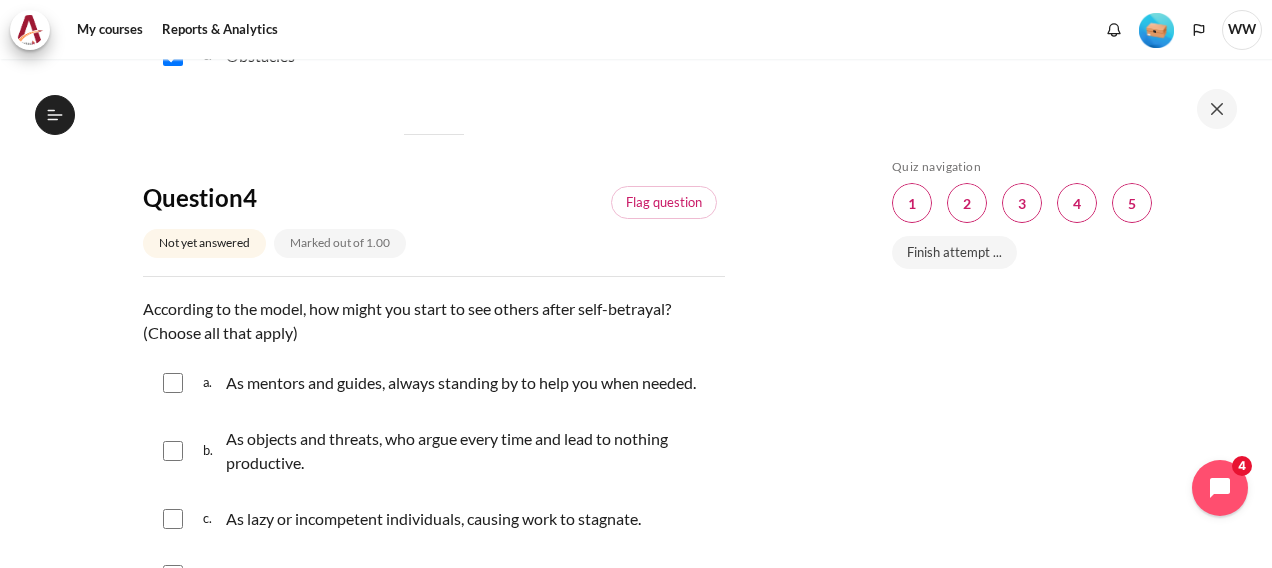scroll, scrollTop: 1500, scrollLeft: 0, axis: vertical 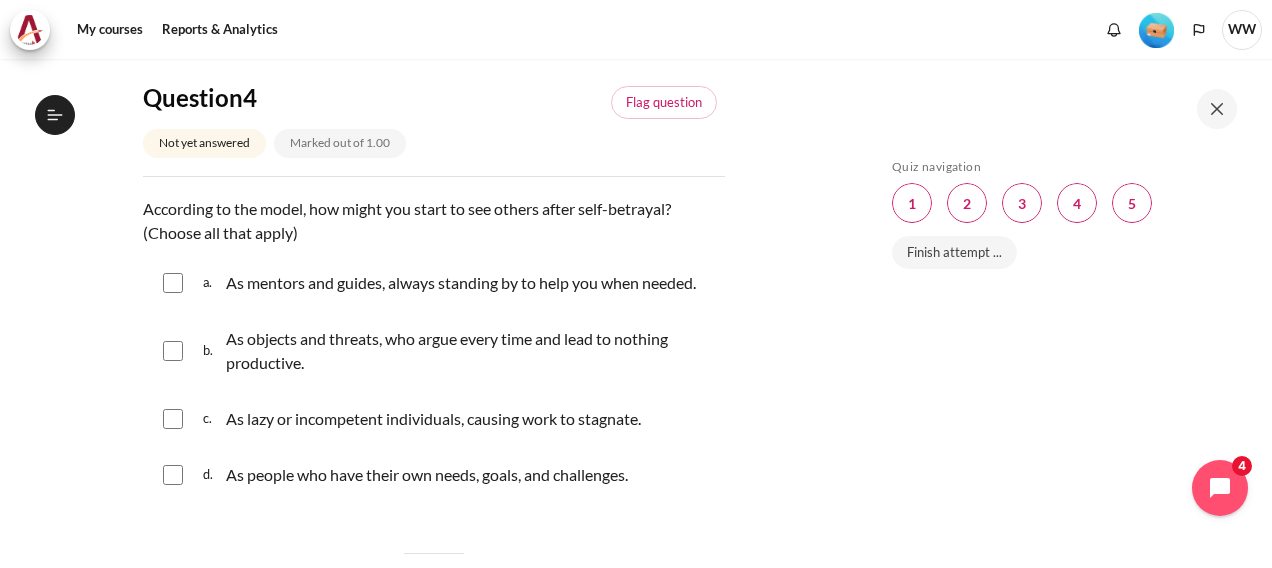click at bounding box center [173, 351] 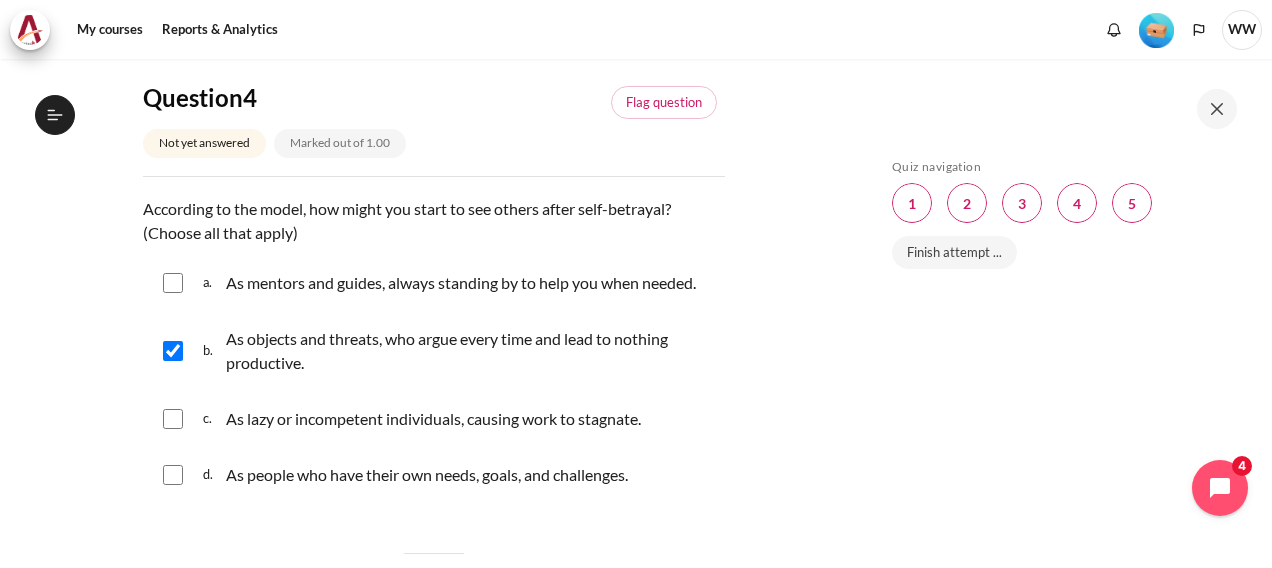 click at bounding box center [173, 419] 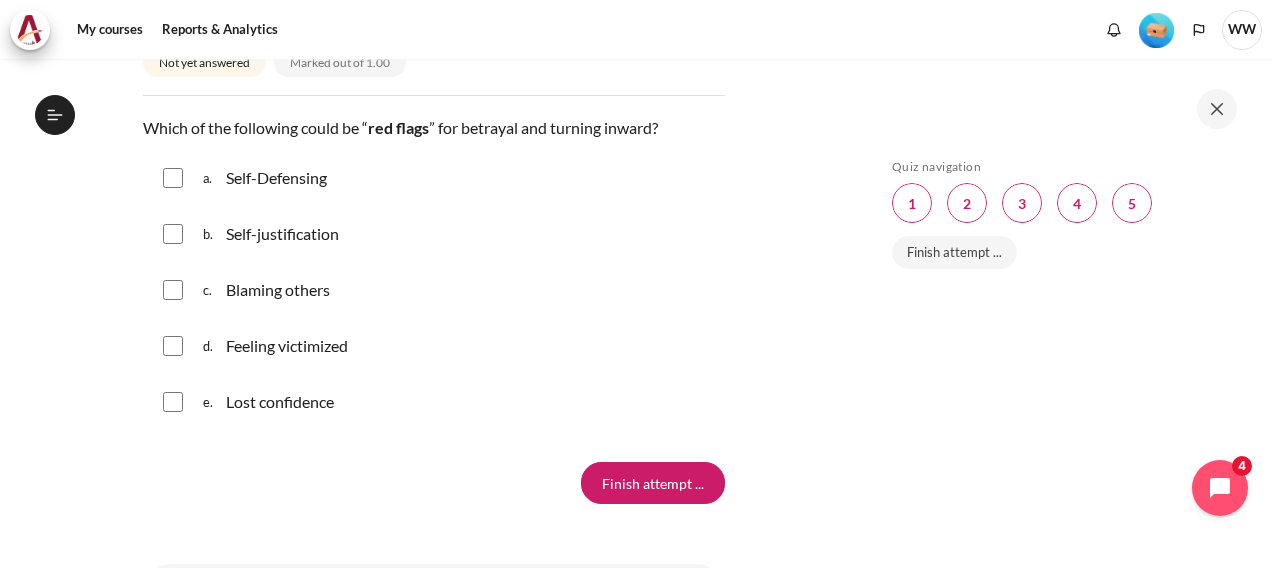 scroll, scrollTop: 2000, scrollLeft: 0, axis: vertical 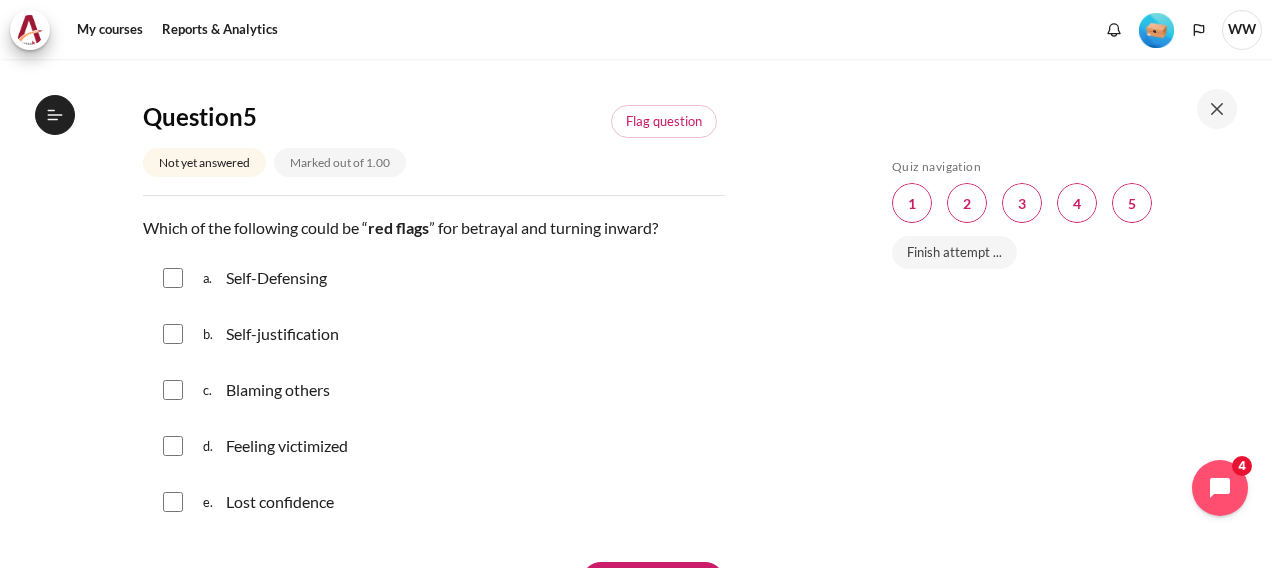 click at bounding box center (173, 278) 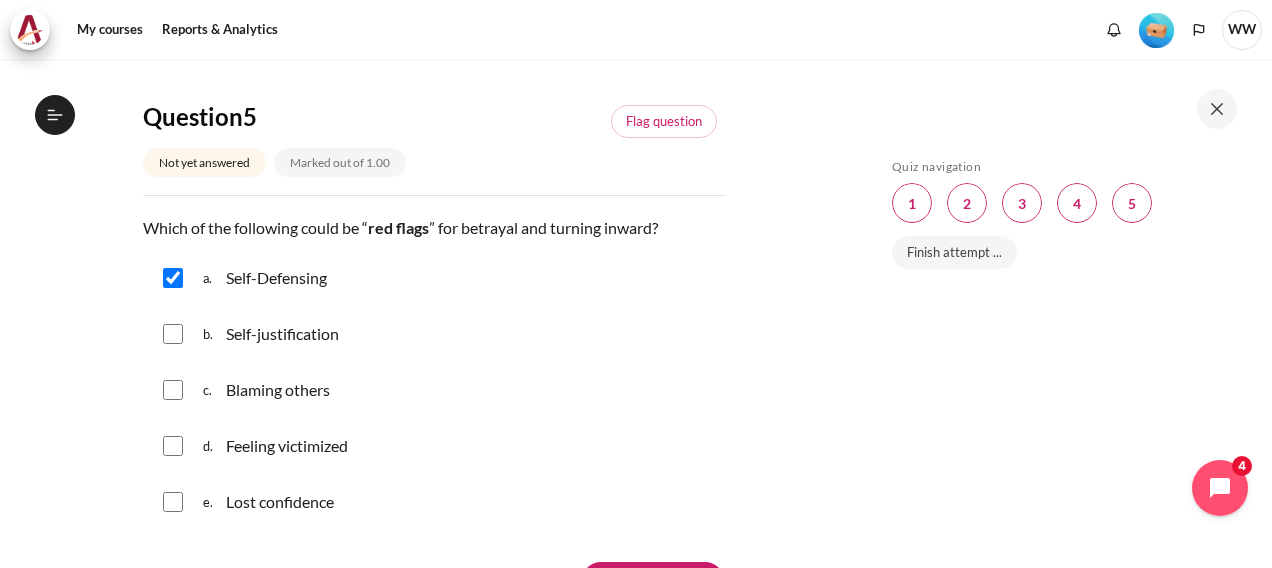 click at bounding box center [173, 334] 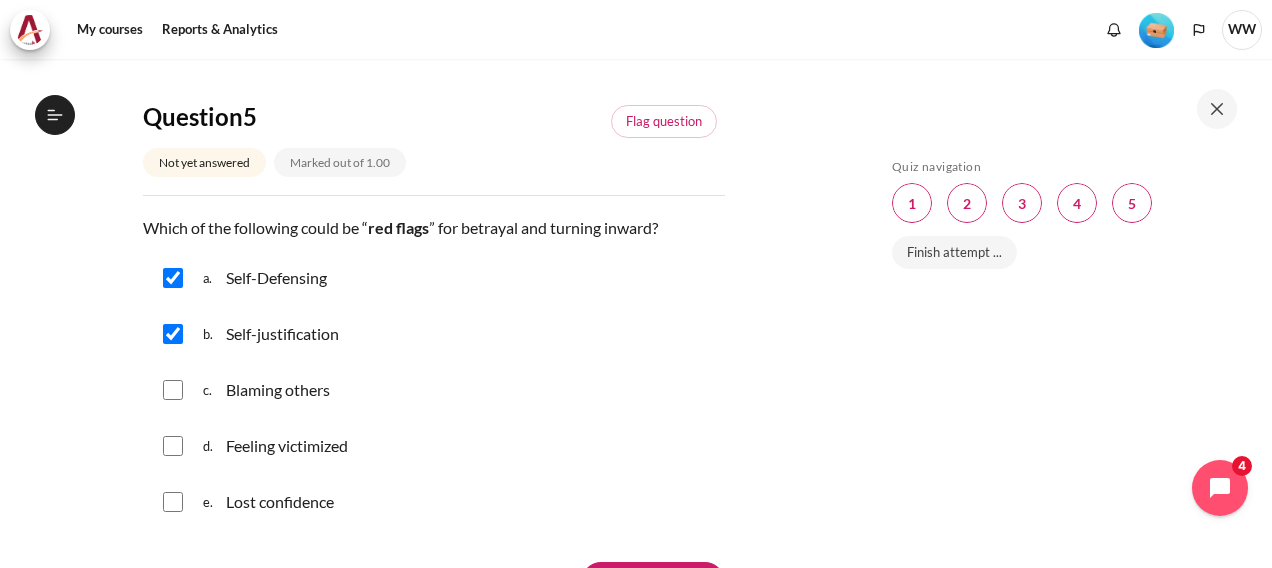 click on "c.  Blaming others" at bounding box center (434, 390) 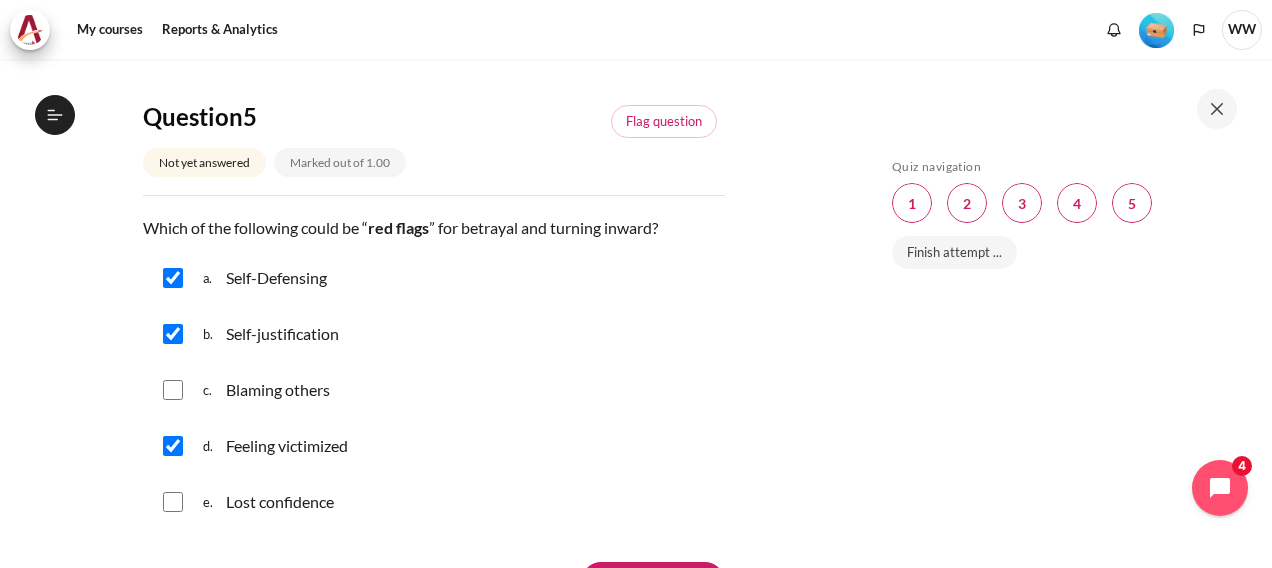 click at bounding box center (173, 390) 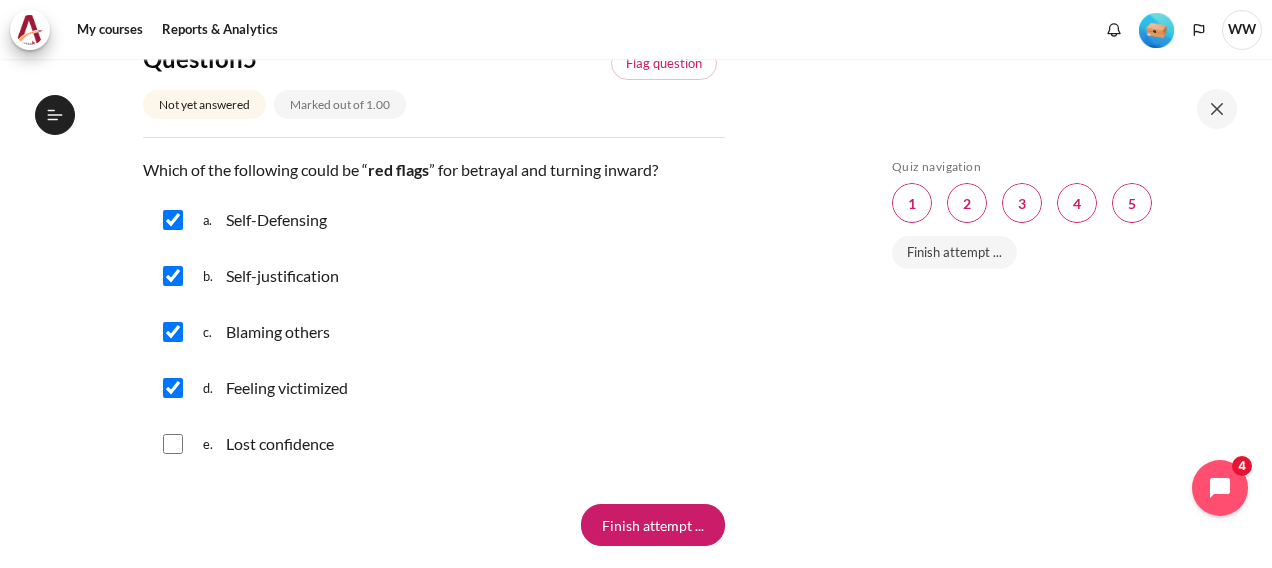 scroll, scrollTop: 2100, scrollLeft: 0, axis: vertical 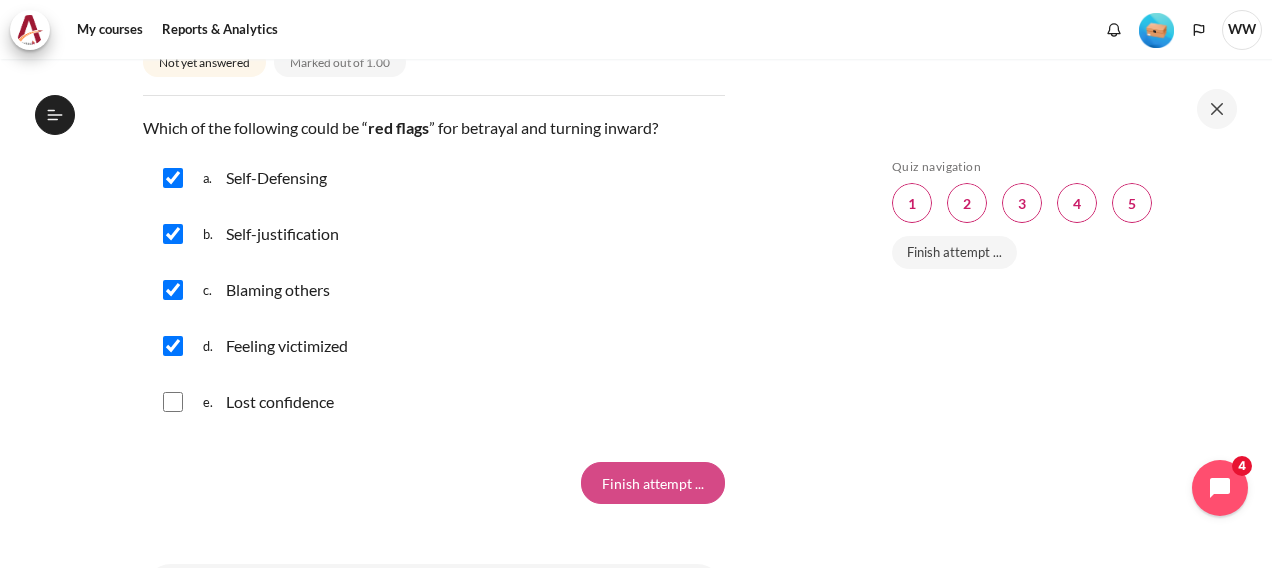 click on "Finish attempt ..." at bounding box center (653, 483) 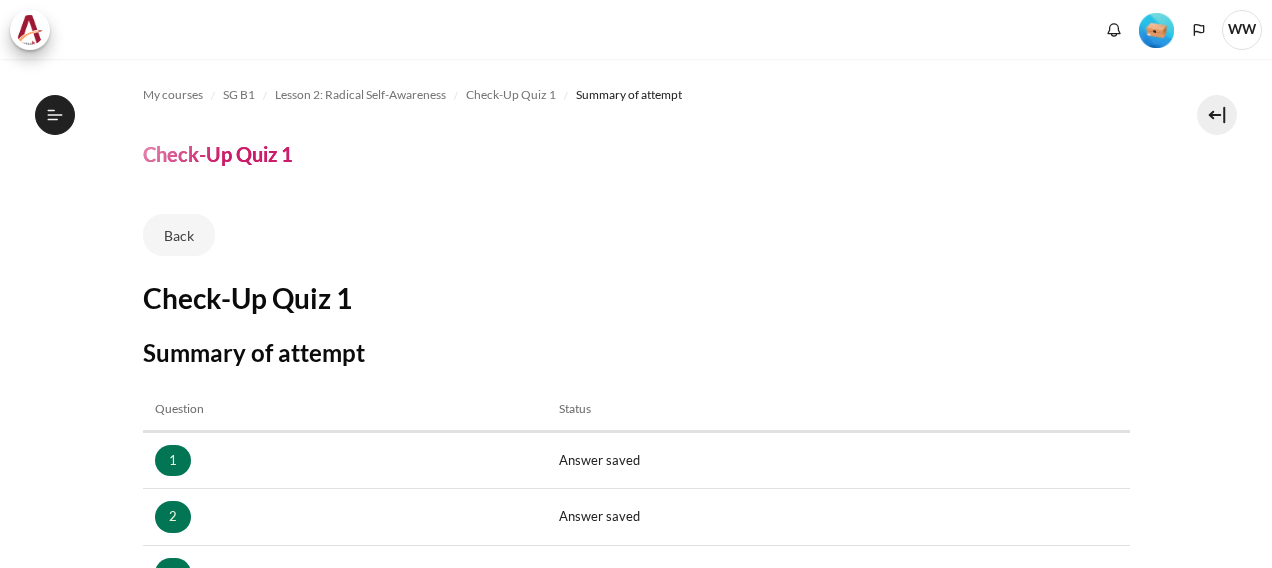 scroll, scrollTop: 0, scrollLeft: 0, axis: both 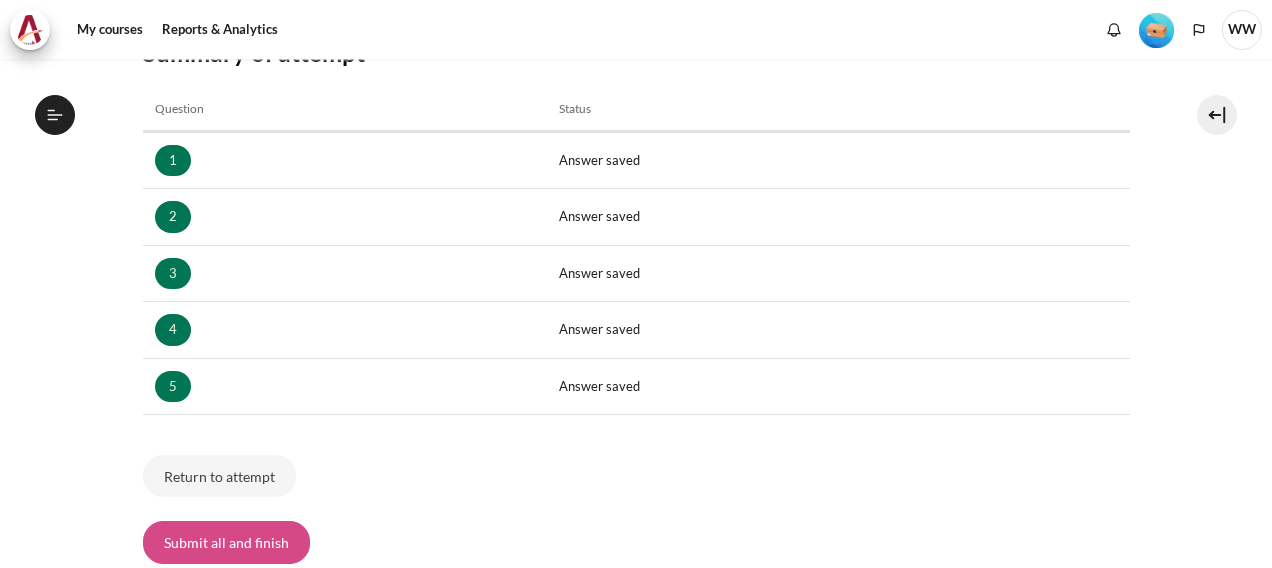 click on "Submit all and finish" at bounding box center (226, 542) 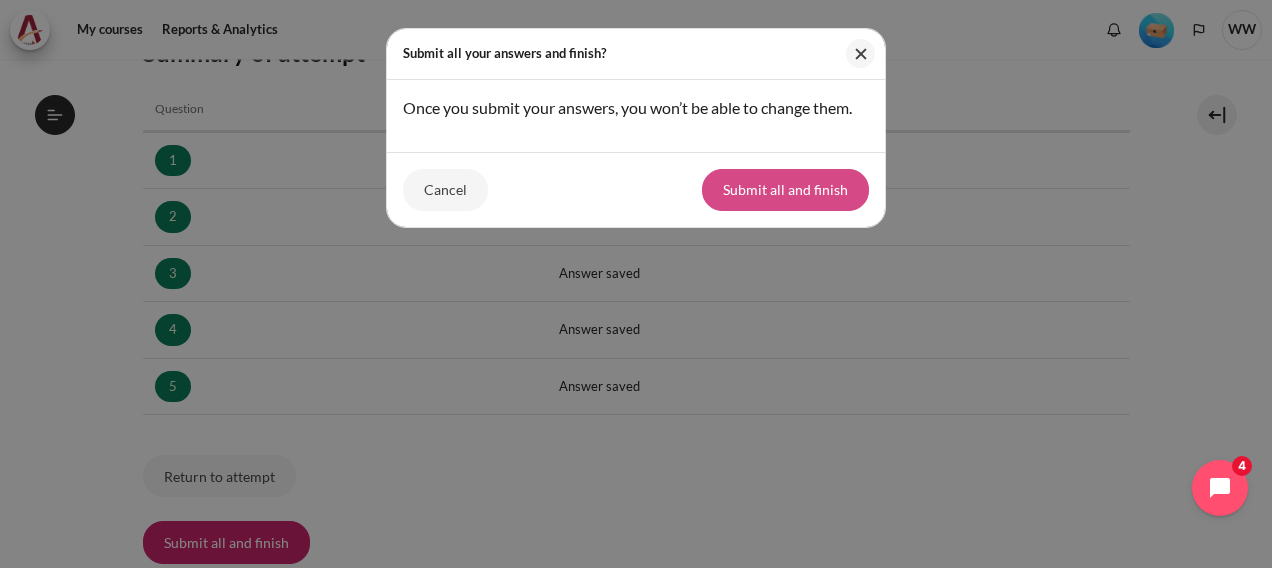 click on "Submit all and finish" at bounding box center (785, 190) 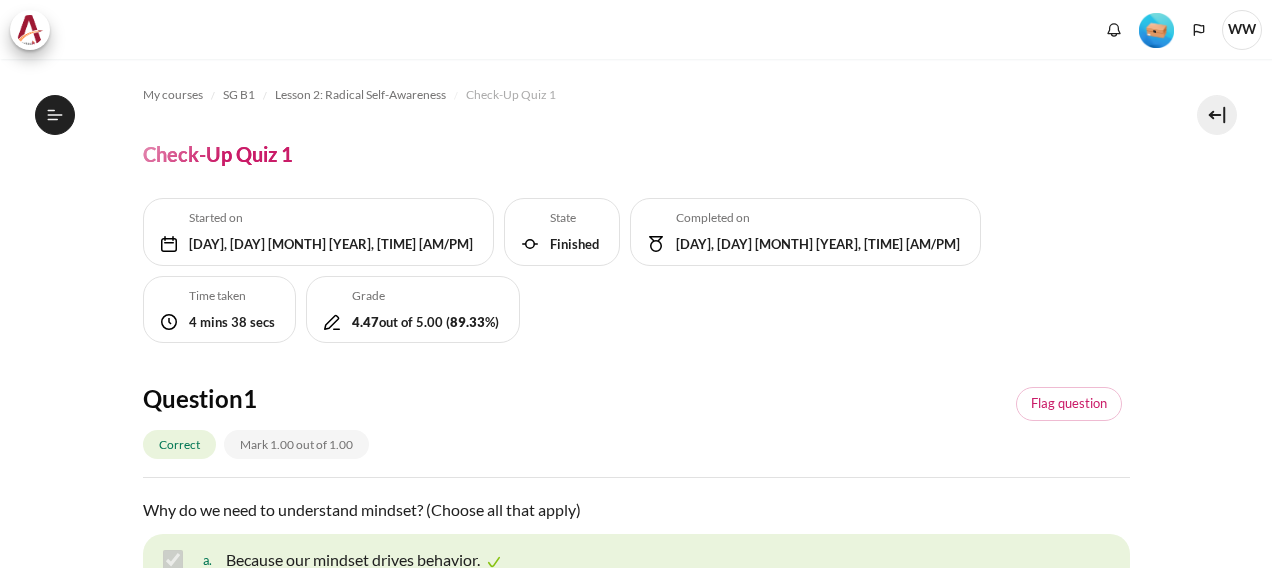 scroll, scrollTop: 0, scrollLeft: 0, axis: both 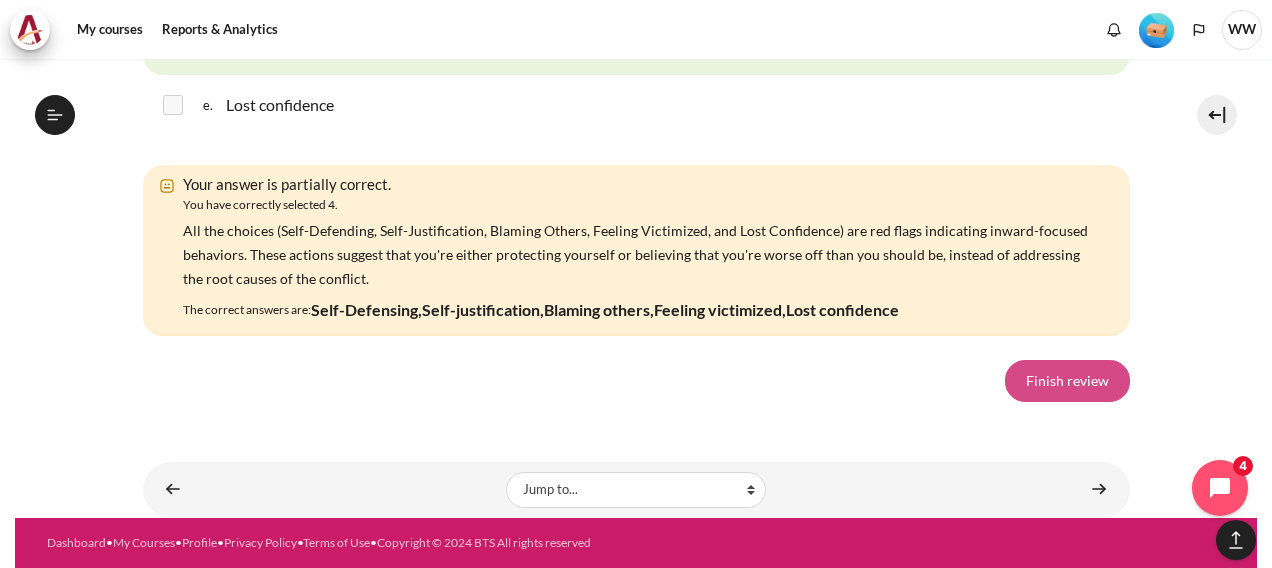 click on "Finish review" at bounding box center (1067, 381) 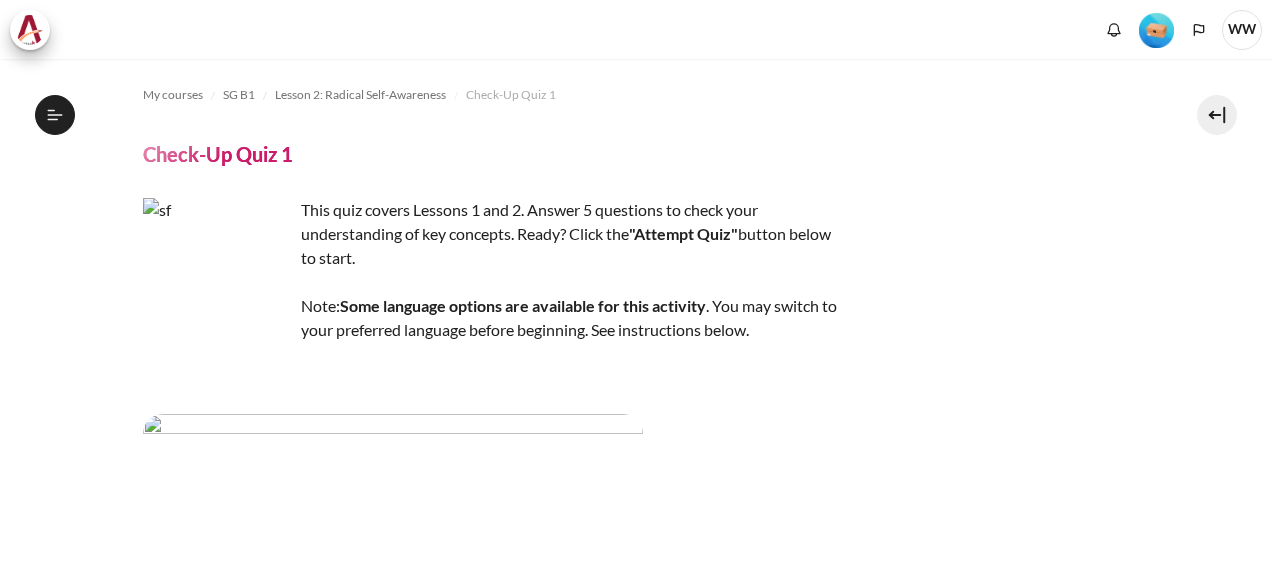 scroll, scrollTop: 0, scrollLeft: 0, axis: both 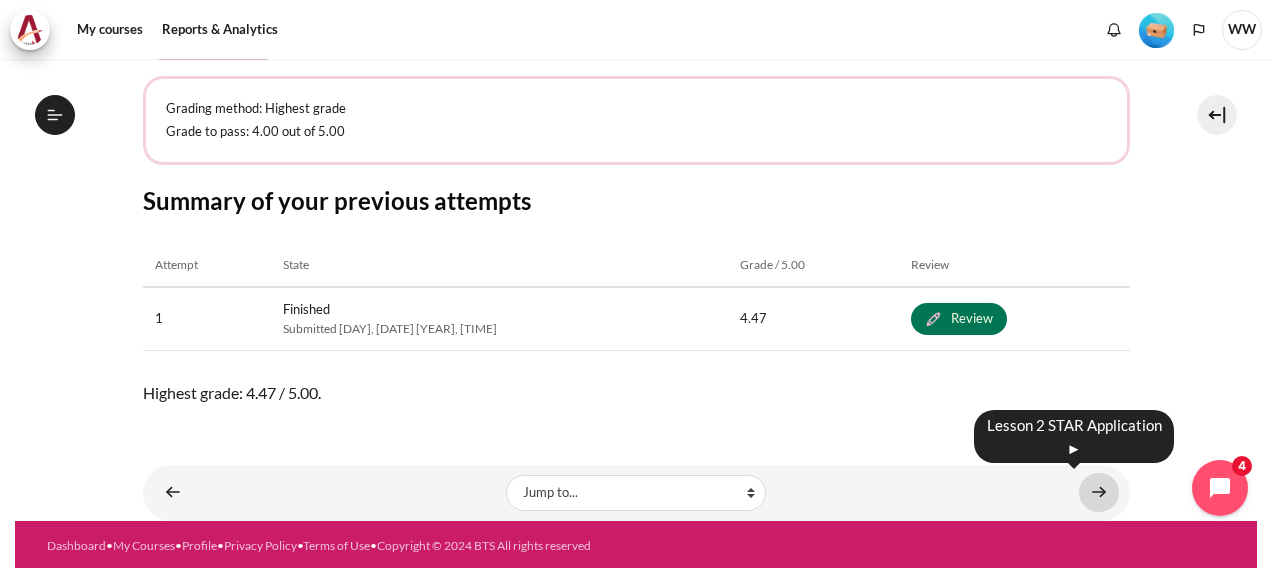 click at bounding box center (1099, 492) 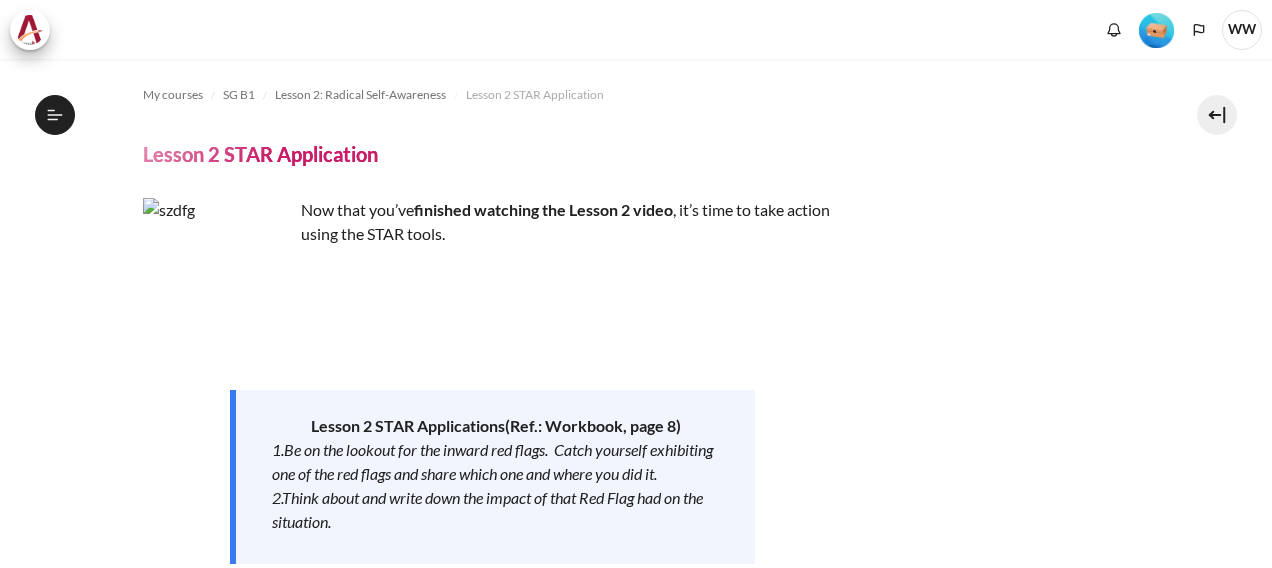 scroll, scrollTop: 0, scrollLeft: 0, axis: both 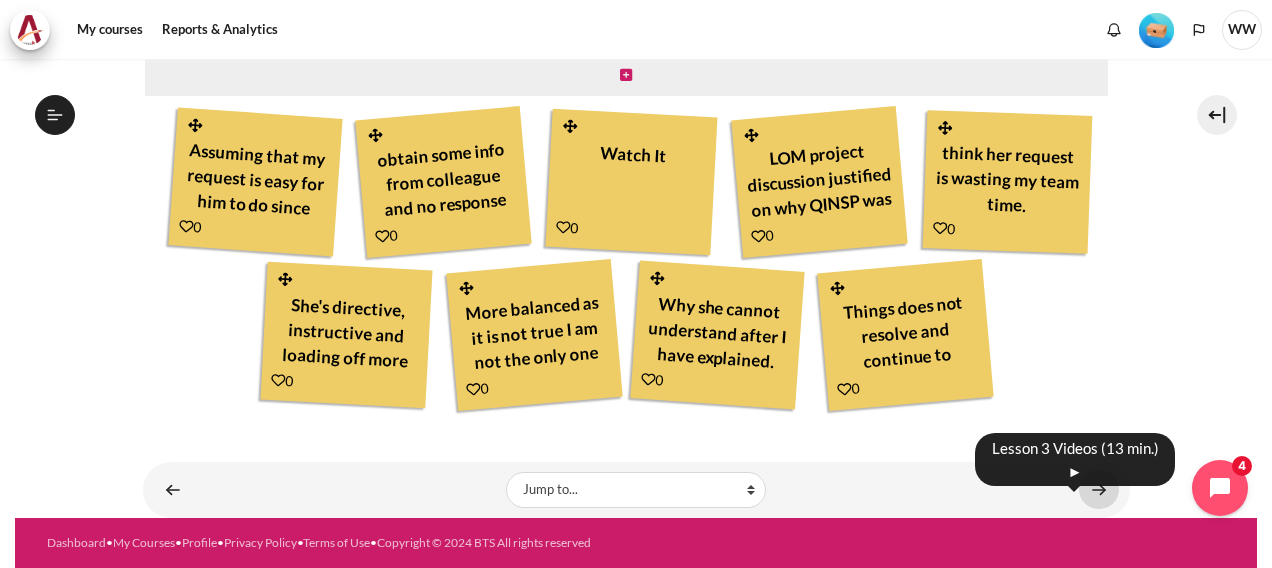 click at bounding box center (1099, 489) 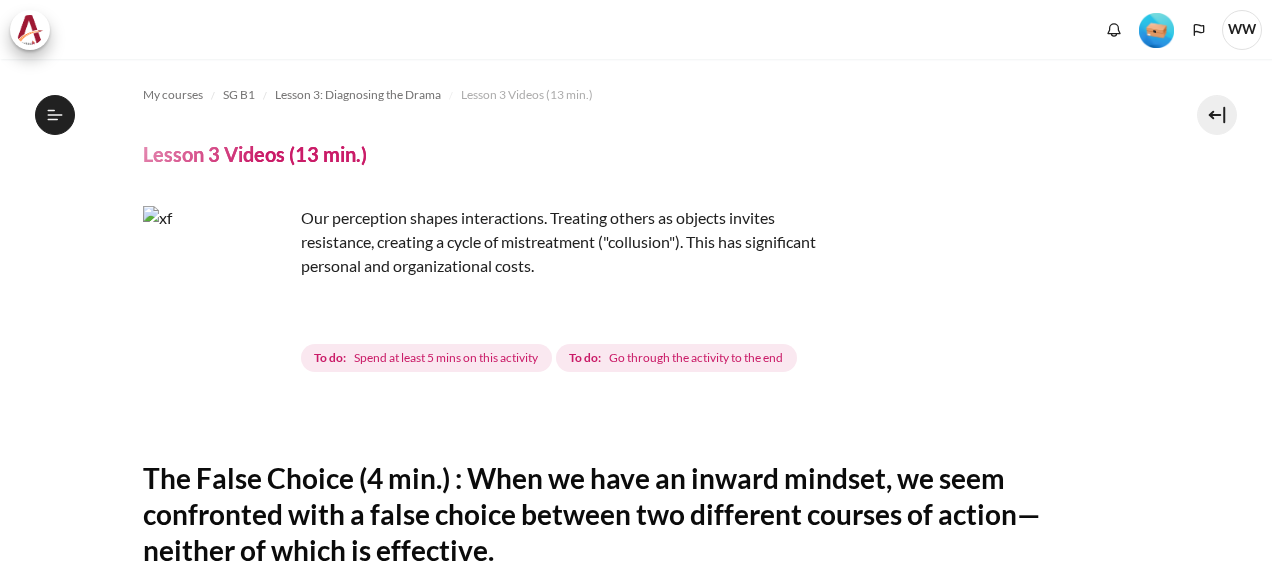 scroll, scrollTop: 0, scrollLeft: 0, axis: both 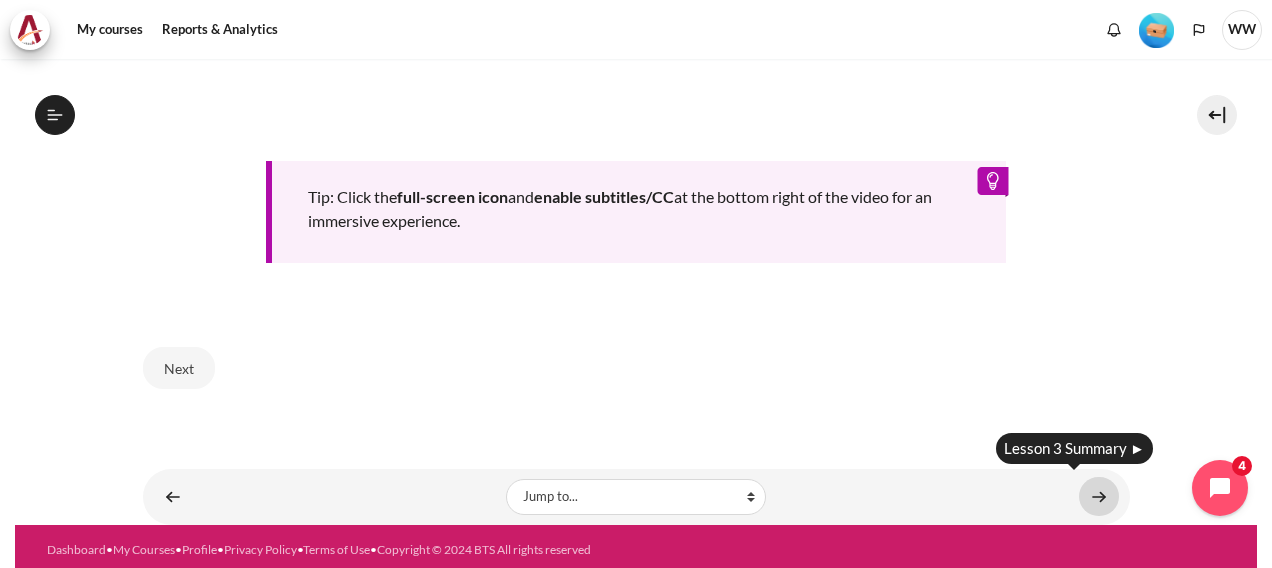 click at bounding box center [1099, 496] 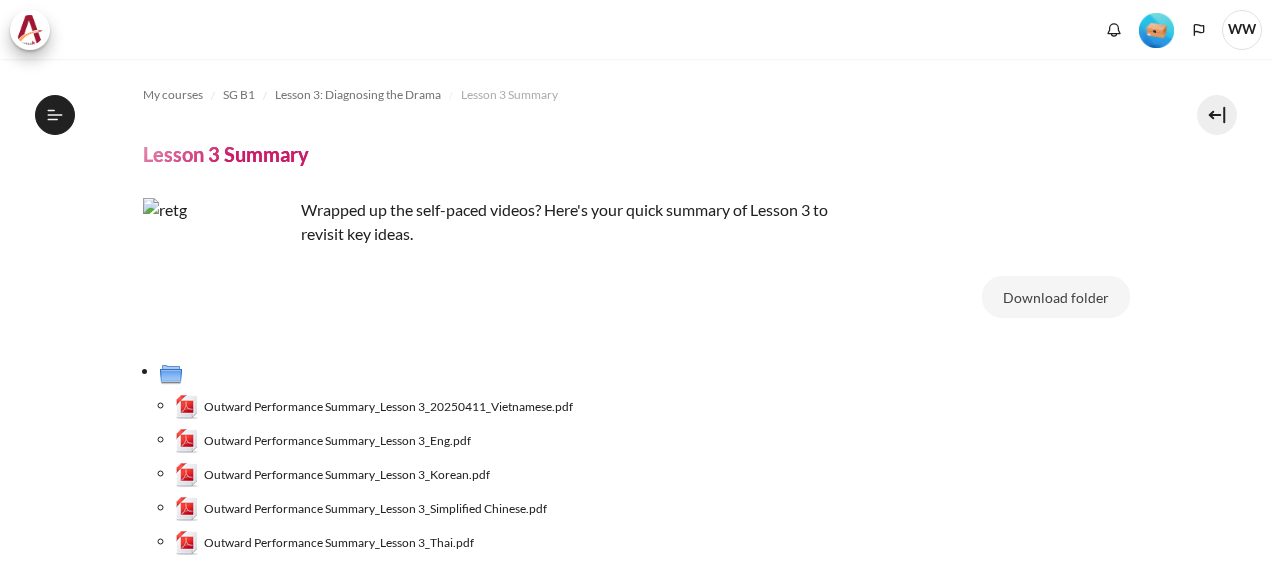 scroll, scrollTop: 0, scrollLeft: 0, axis: both 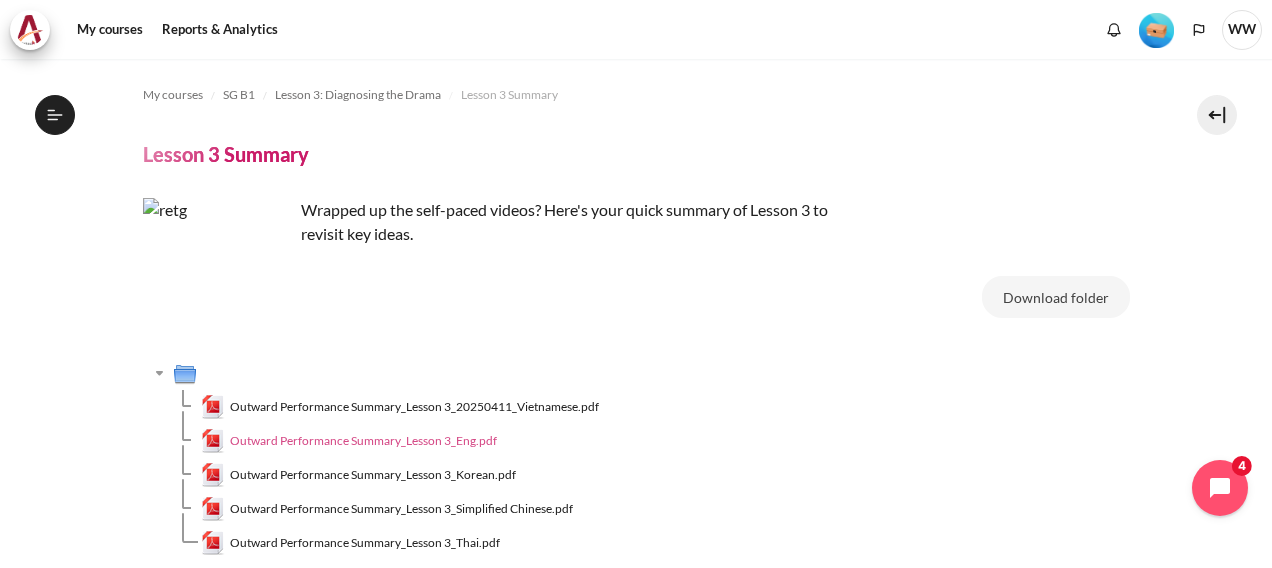 click on "Outward Performance Summary_Lesson 3_Eng.pdf" at bounding box center (349, 441) 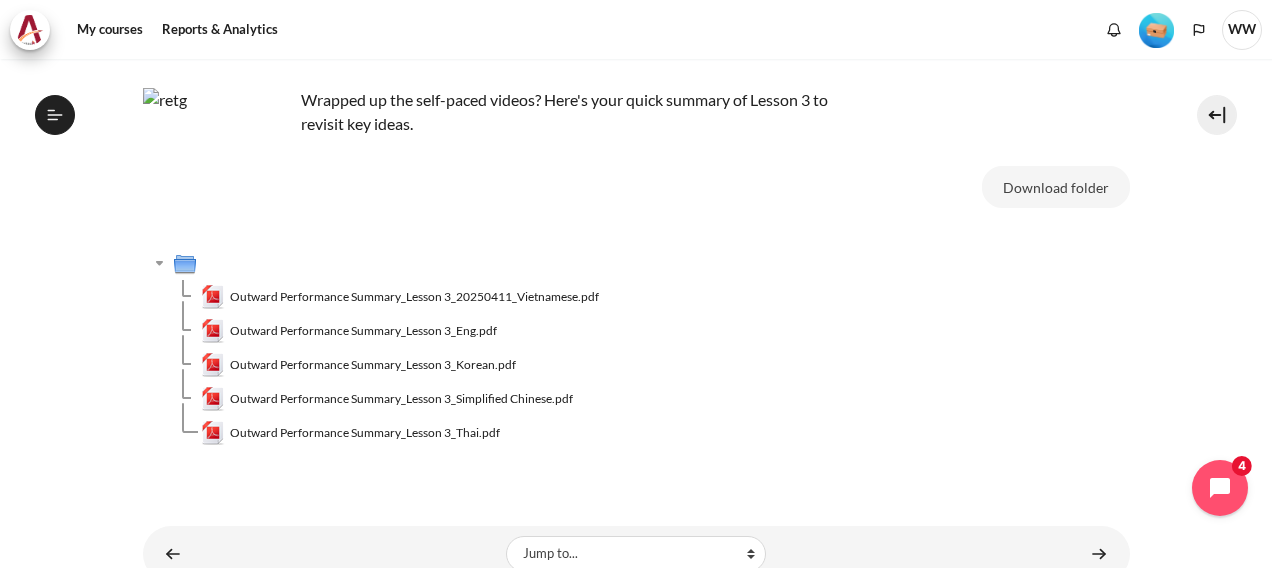 scroll, scrollTop: 173, scrollLeft: 0, axis: vertical 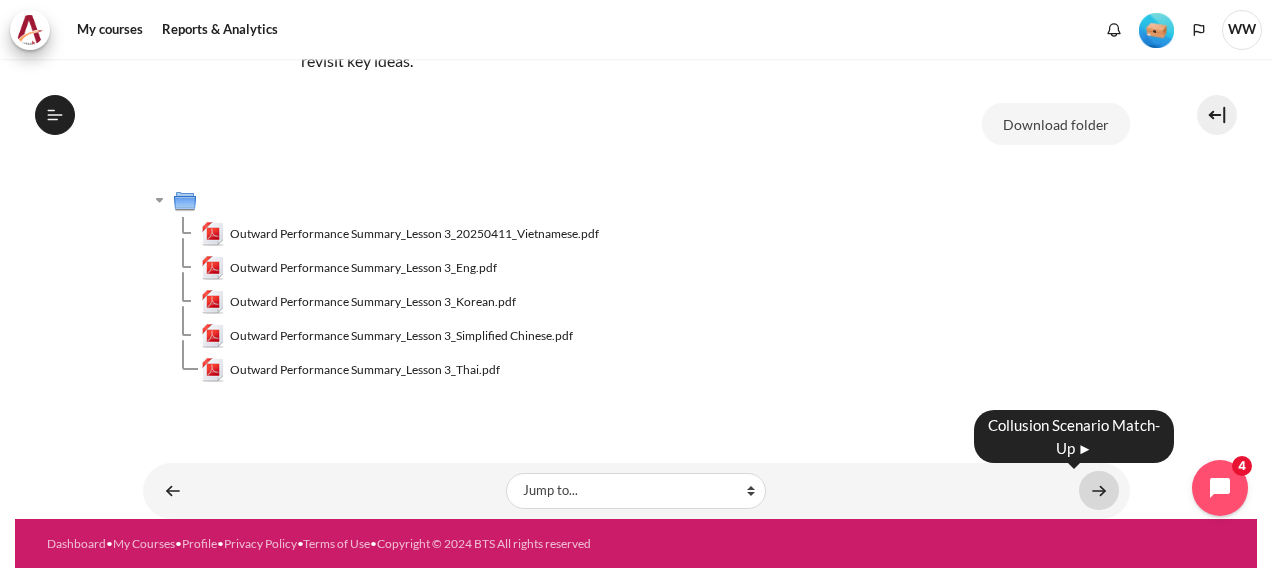 click at bounding box center (1099, 490) 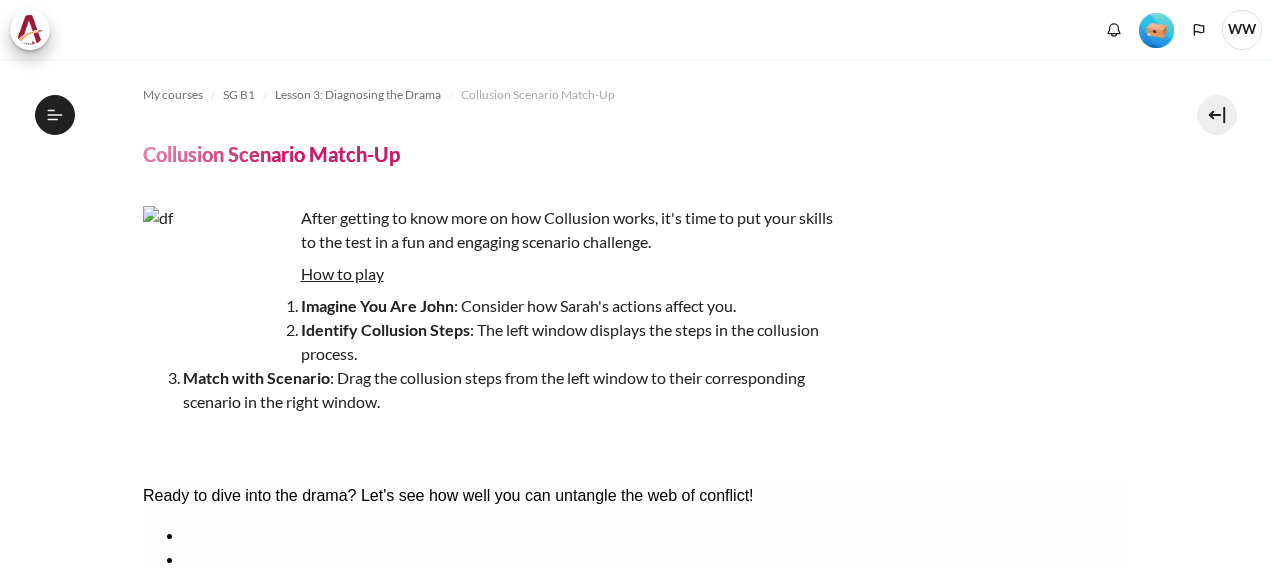 scroll, scrollTop: 0, scrollLeft: 0, axis: both 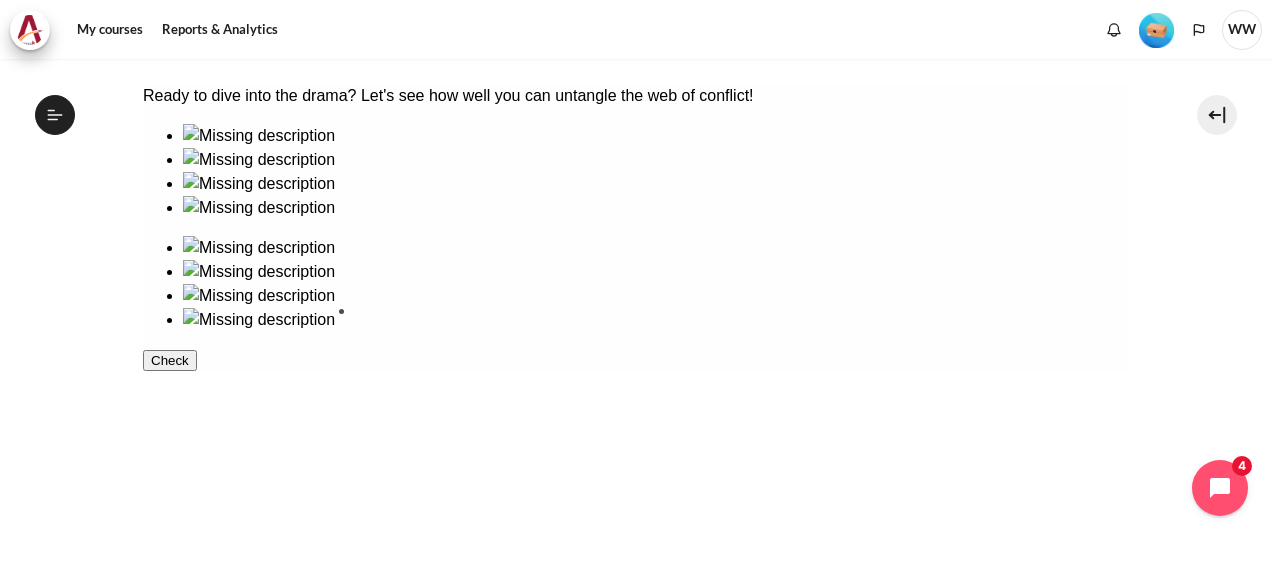 drag, startPoint x: 337, startPoint y: 237, endPoint x: 401, endPoint y: 380, distance: 156.66844 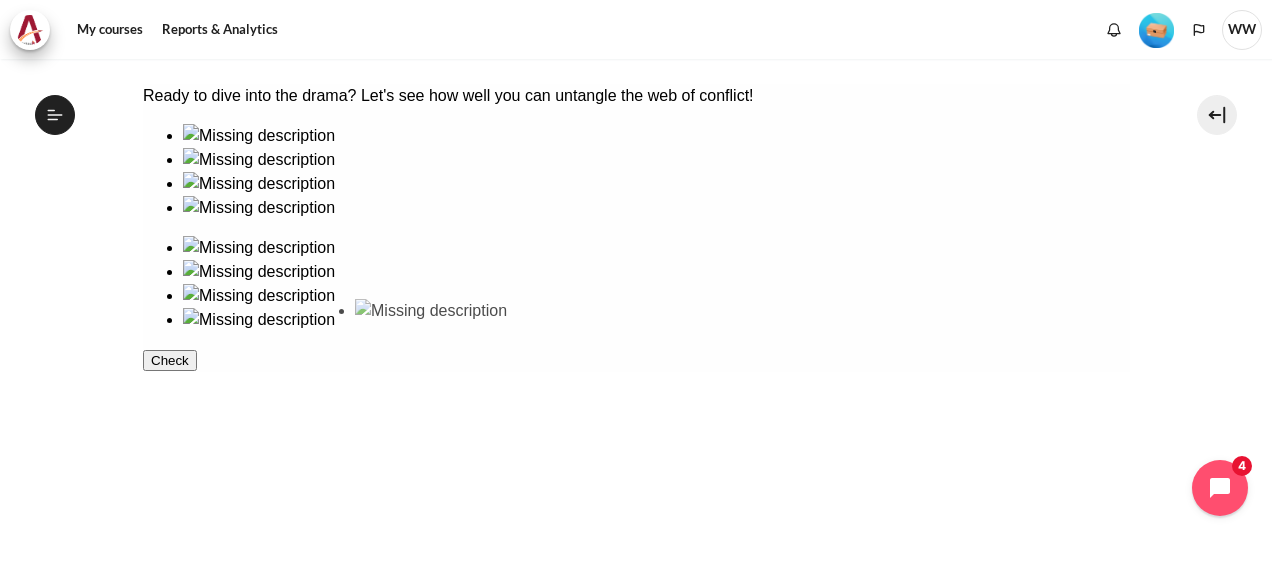click at bounding box center [635, 172] 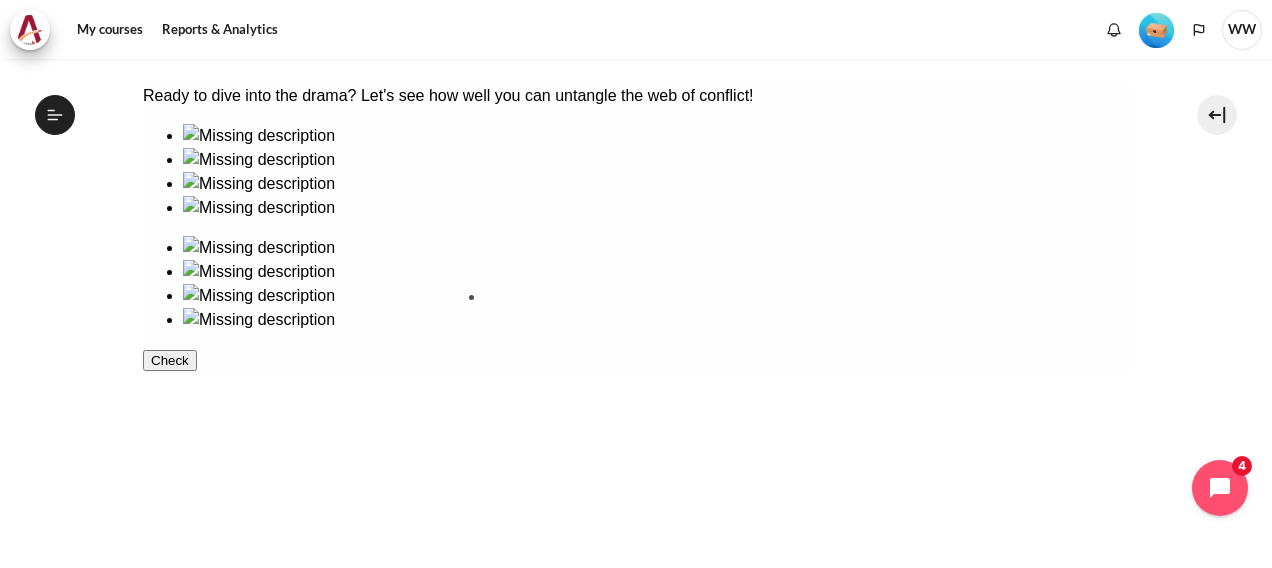 drag, startPoint x: 339, startPoint y: 252, endPoint x: 525, endPoint y: 392, distance: 232.80034 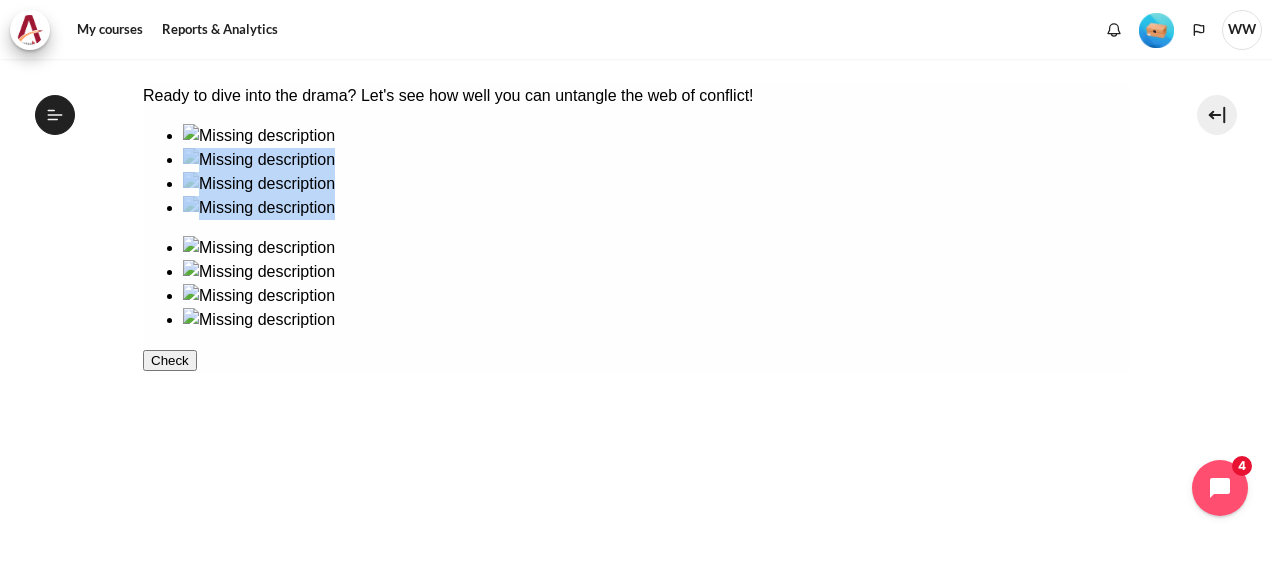 drag, startPoint x: 985, startPoint y: 226, endPoint x: 243, endPoint y: 254, distance: 742.52814 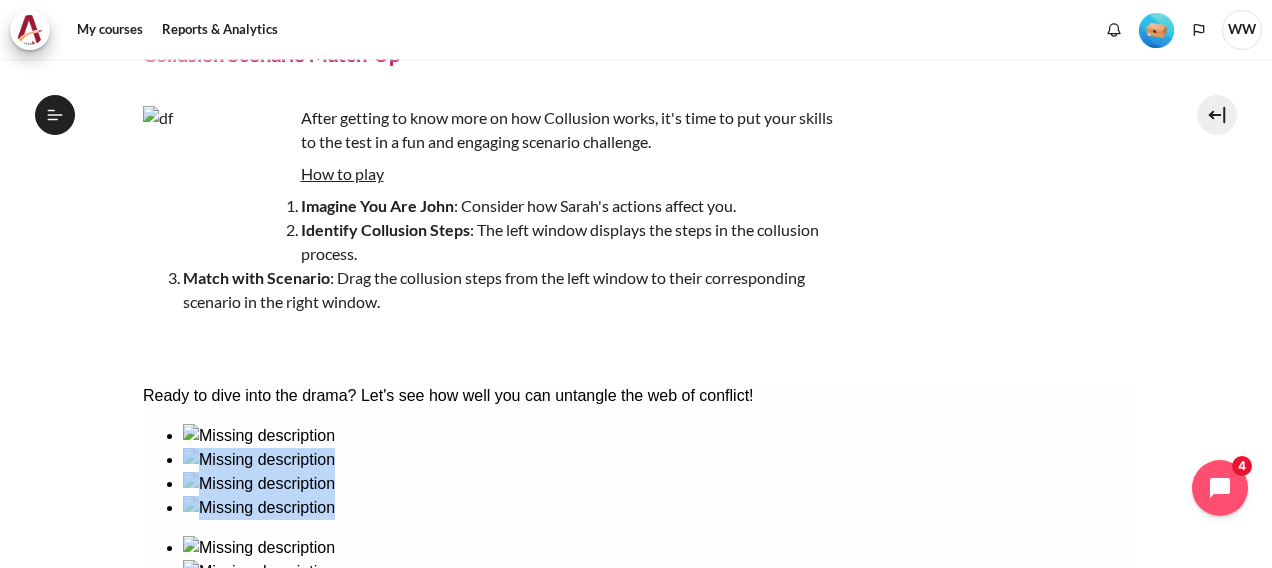 scroll, scrollTop: 400, scrollLeft: 0, axis: vertical 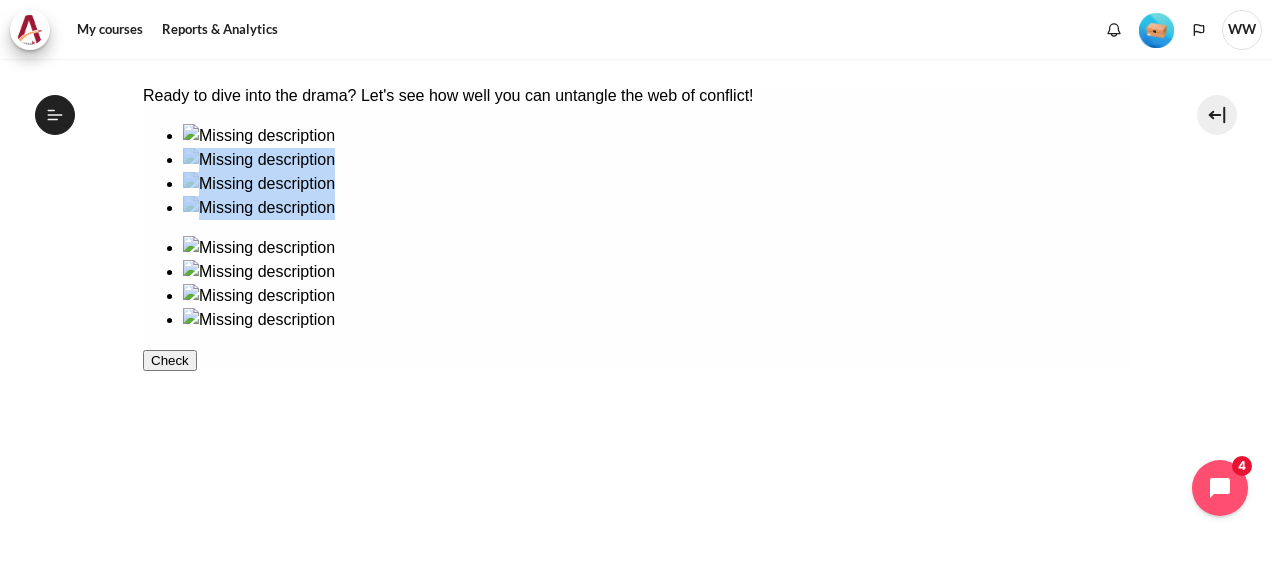 click at bounding box center [655, 196] 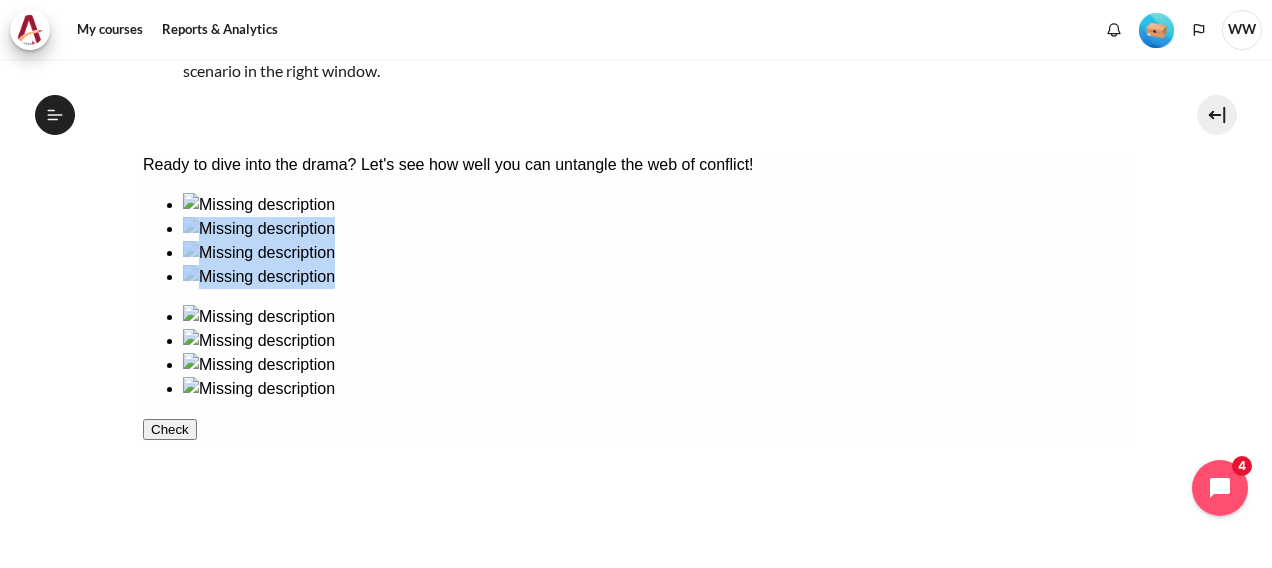 scroll, scrollTop: 300, scrollLeft: 0, axis: vertical 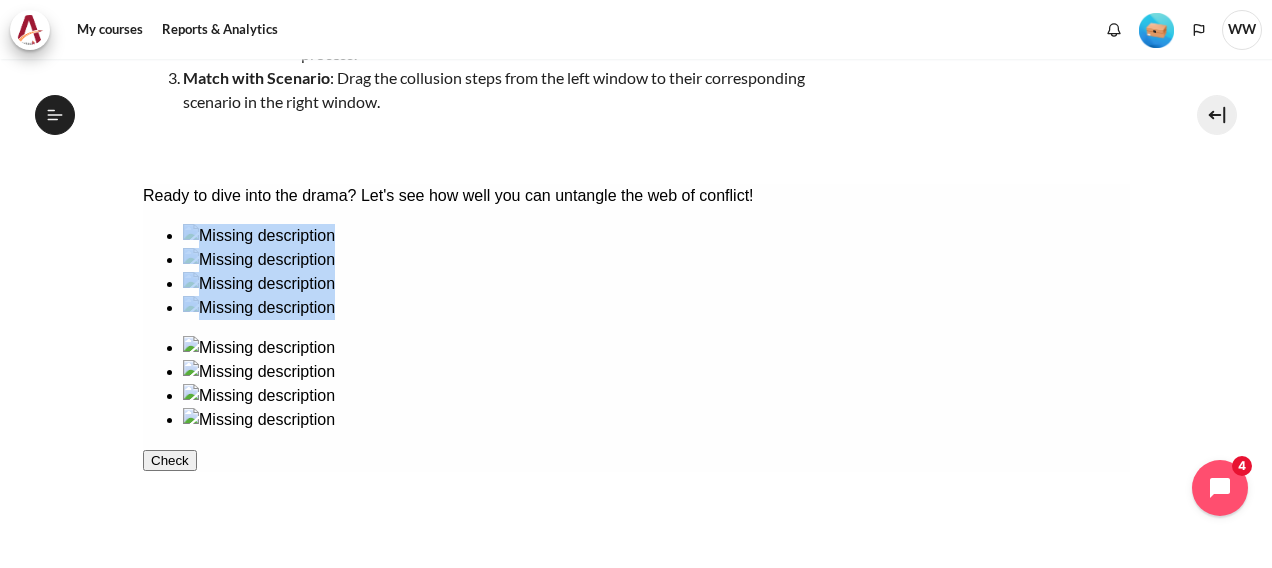 drag, startPoint x: 758, startPoint y: 344, endPoint x: 999, endPoint y: 353, distance: 241.16798 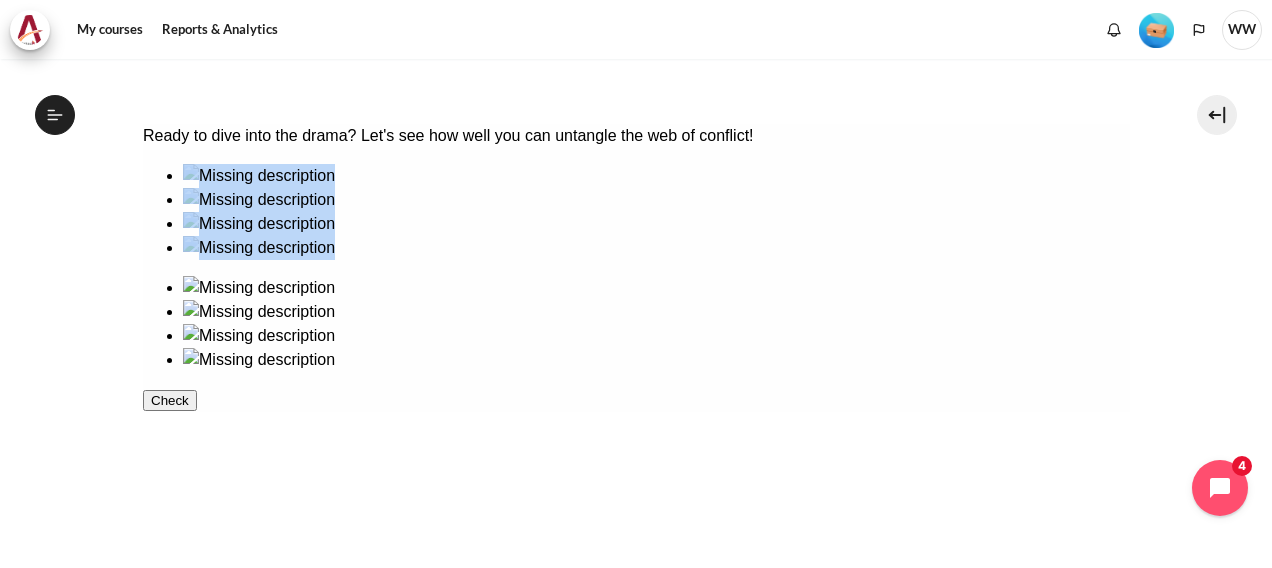 scroll, scrollTop: 328, scrollLeft: 0, axis: vertical 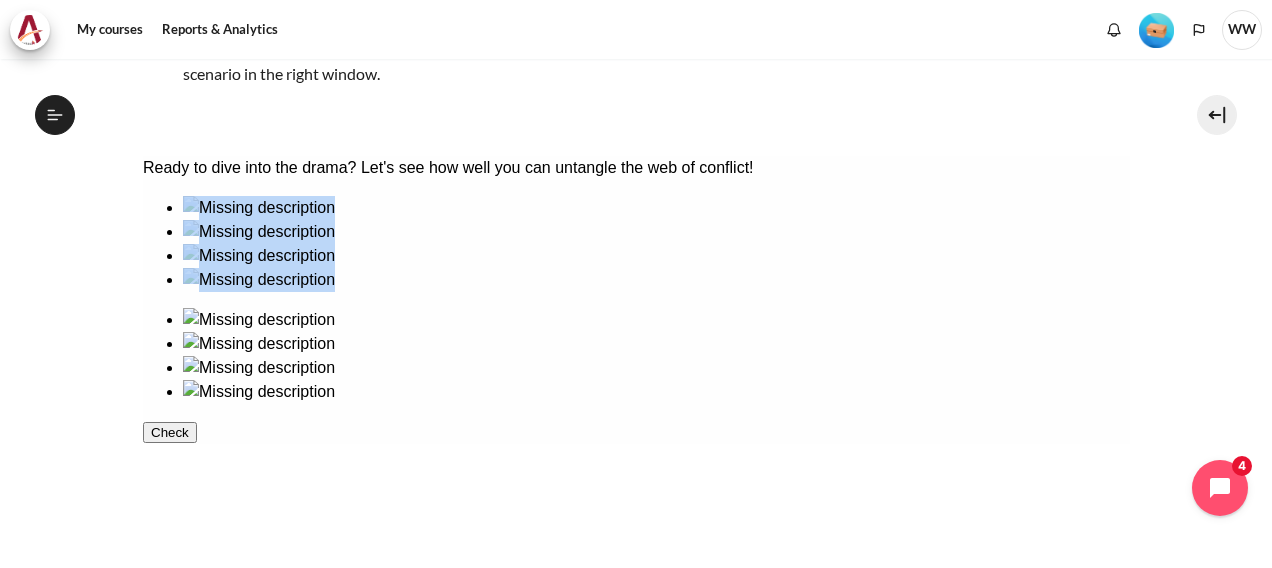click at bounding box center [655, 220] 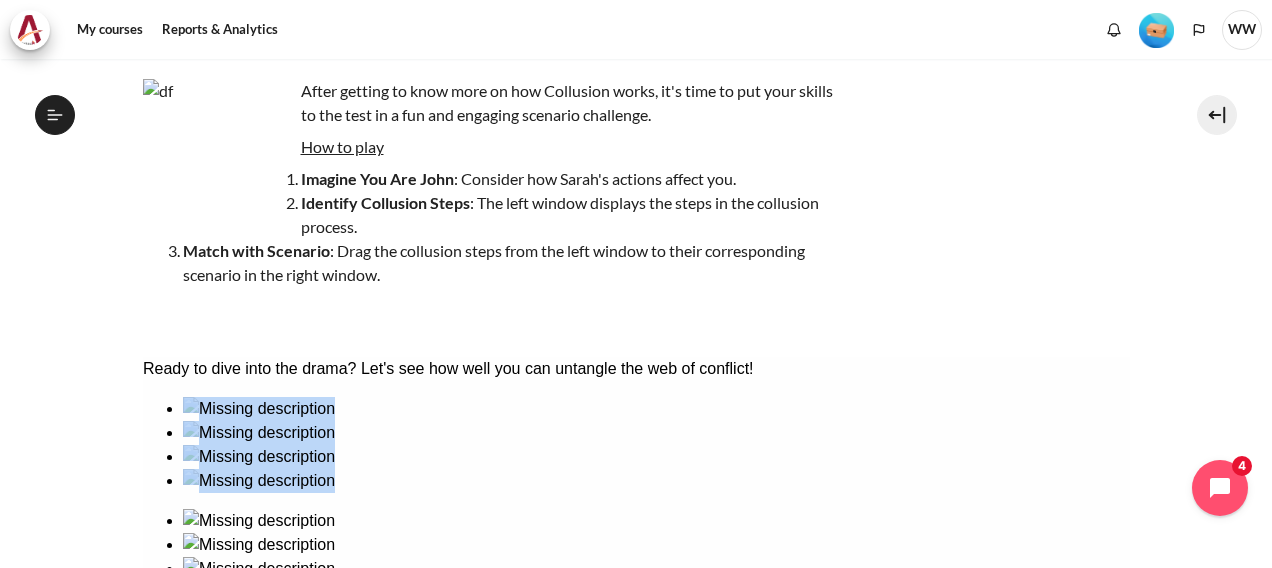 scroll, scrollTop: 200, scrollLeft: 0, axis: vertical 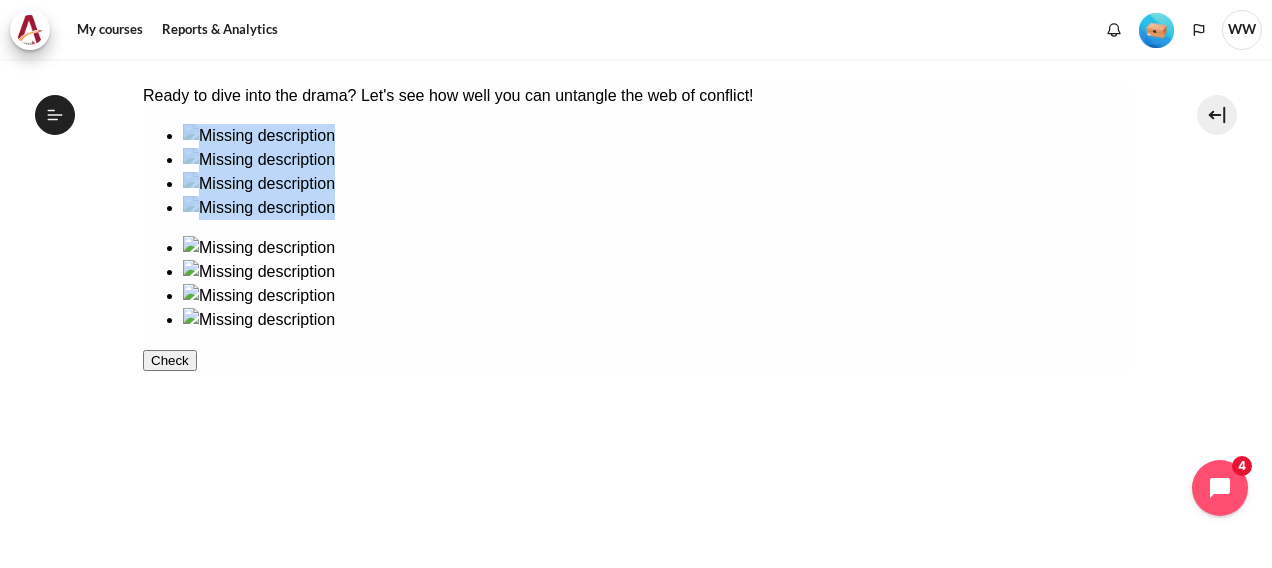 click at bounding box center [655, 148] 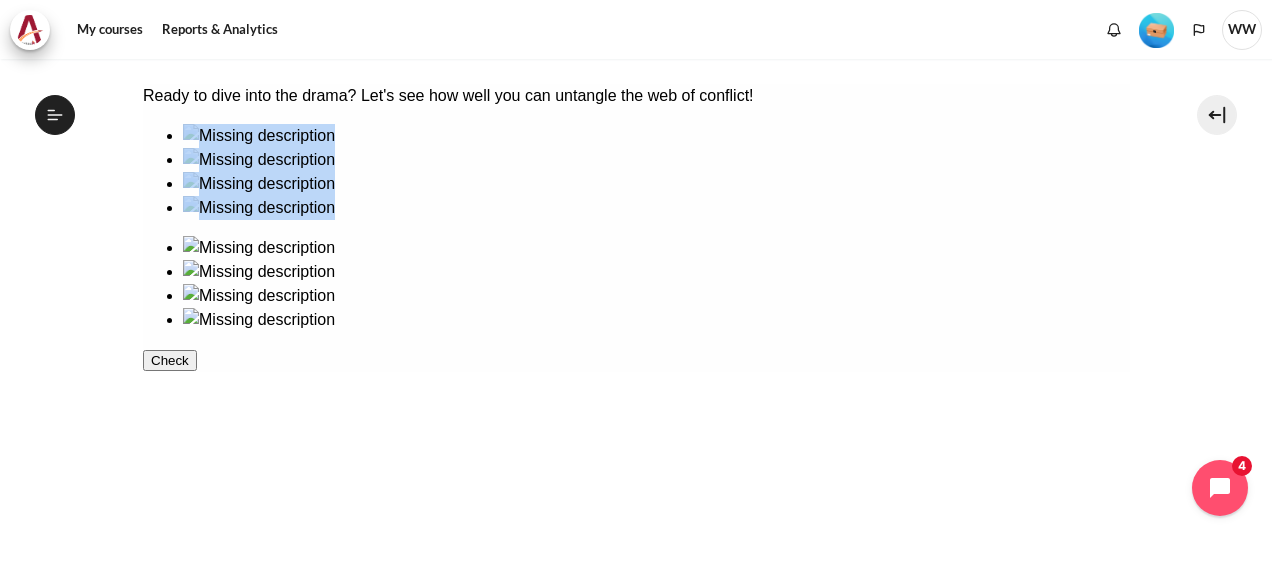 click at bounding box center [655, 148] 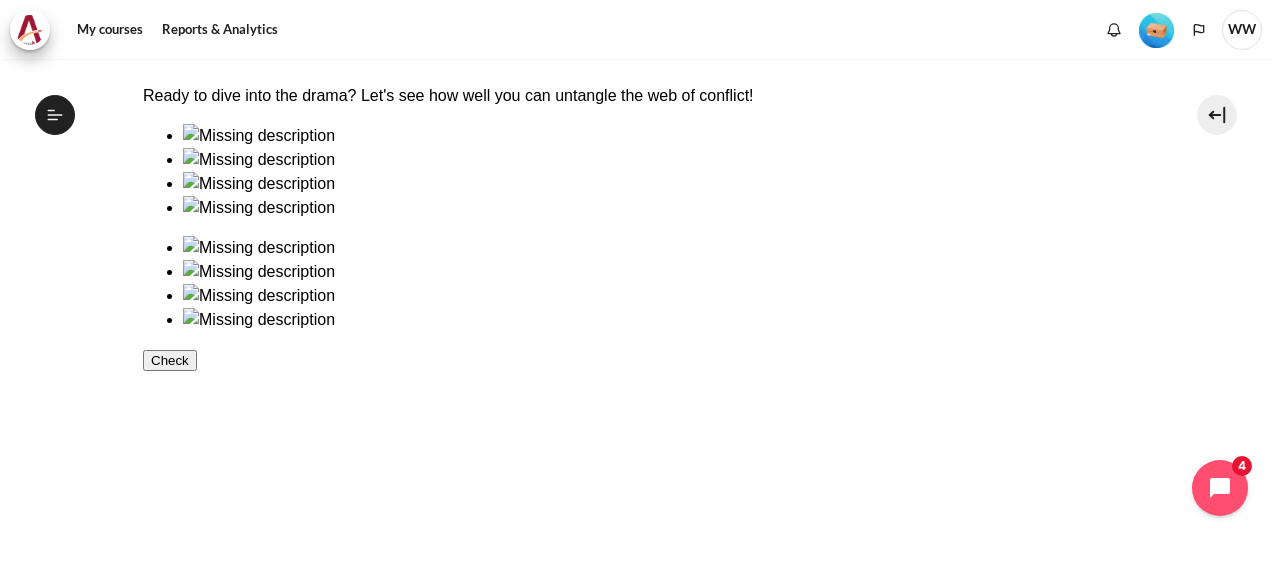 click at bounding box center (655, 148) 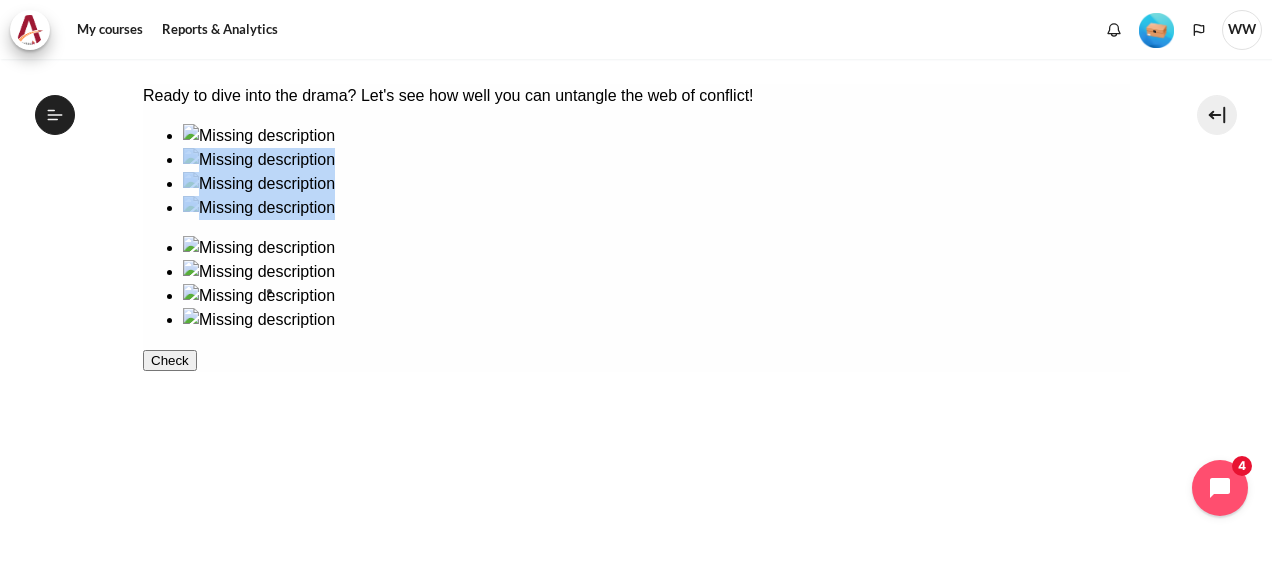 drag, startPoint x: 194, startPoint y: 227, endPoint x: 318, endPoint y: 350, distance: 174.6568 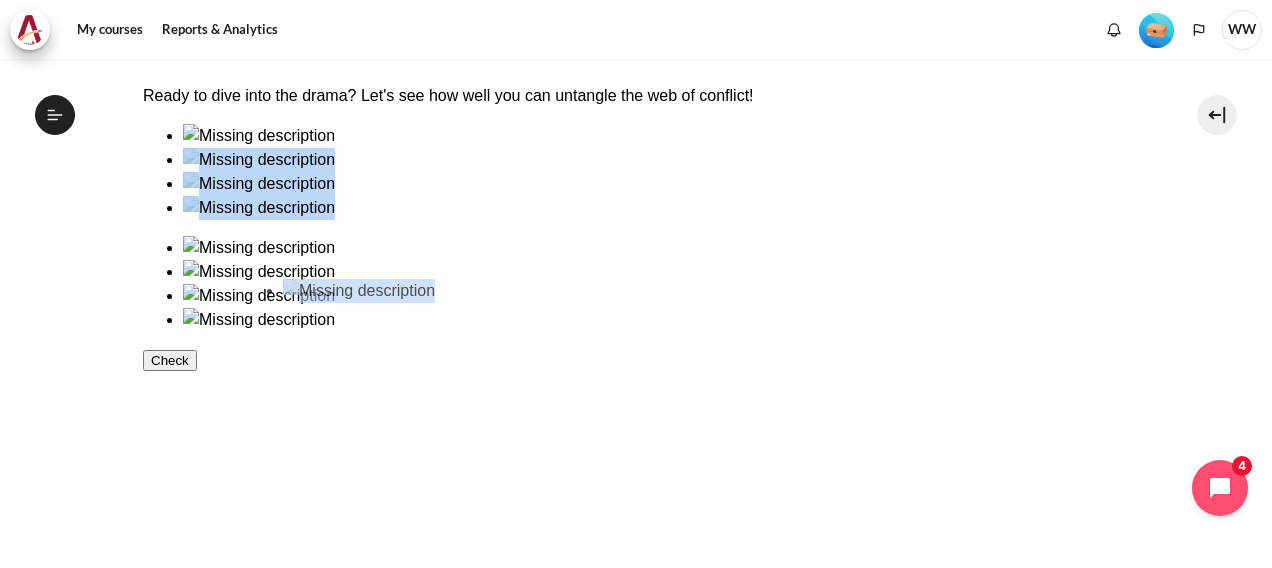 click at bounding box center [635, 172] 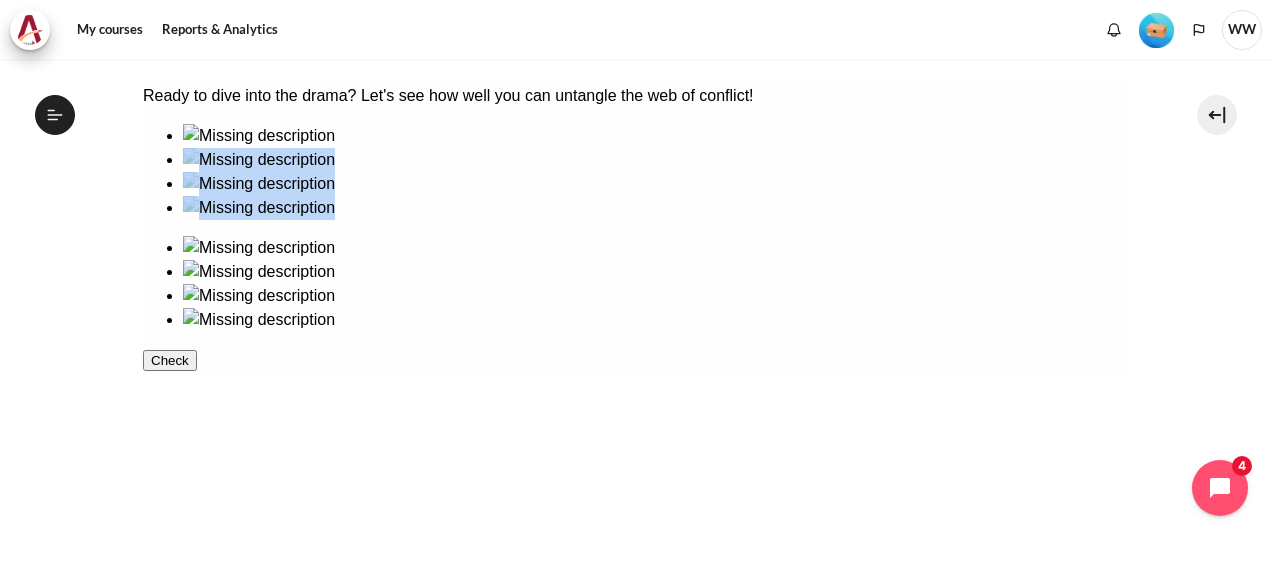 click at bounding box center (655, 148) 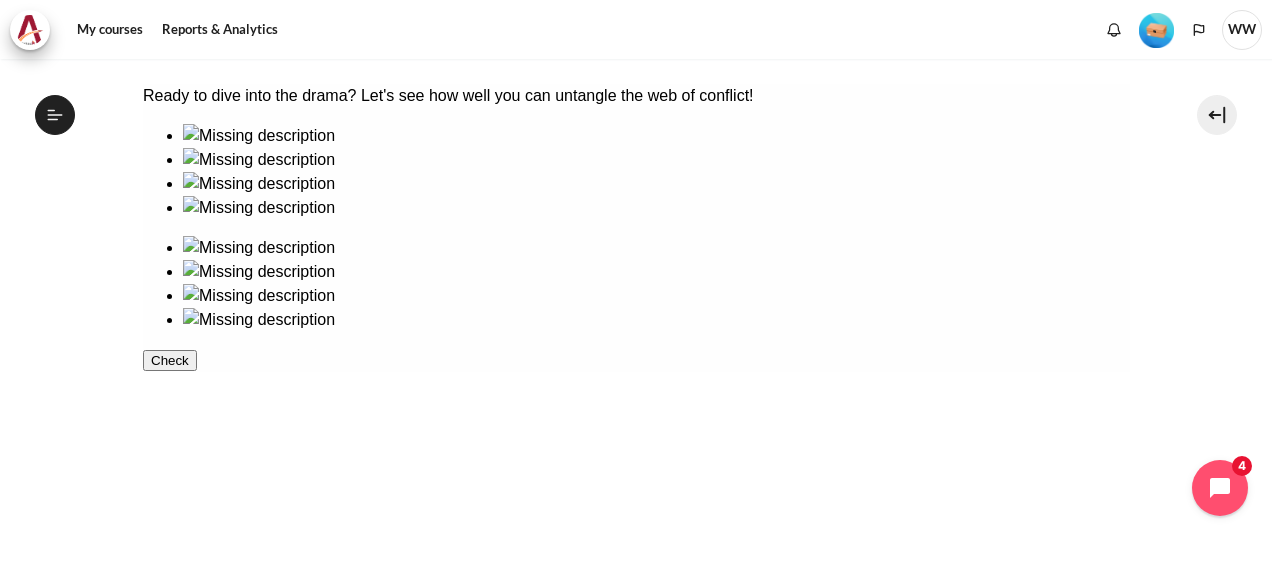 click at bounding box center [655, 148] 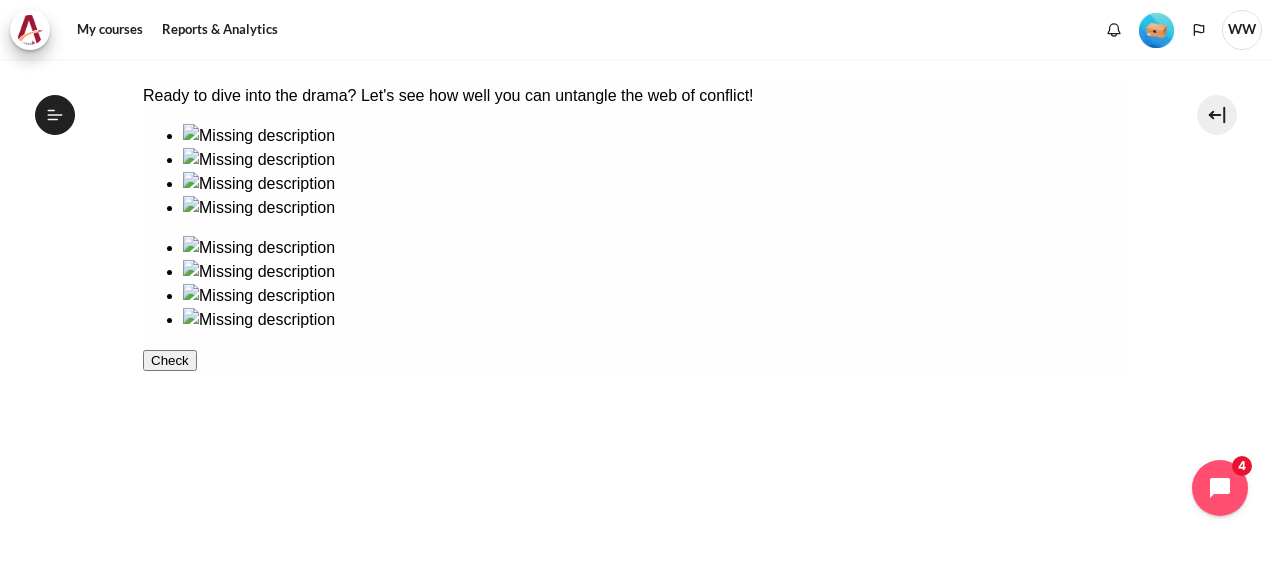 drag, startPoint x: 48, startPoint y: 128, endPoint x: 116, endPoint y: 210, distance: 106.52699 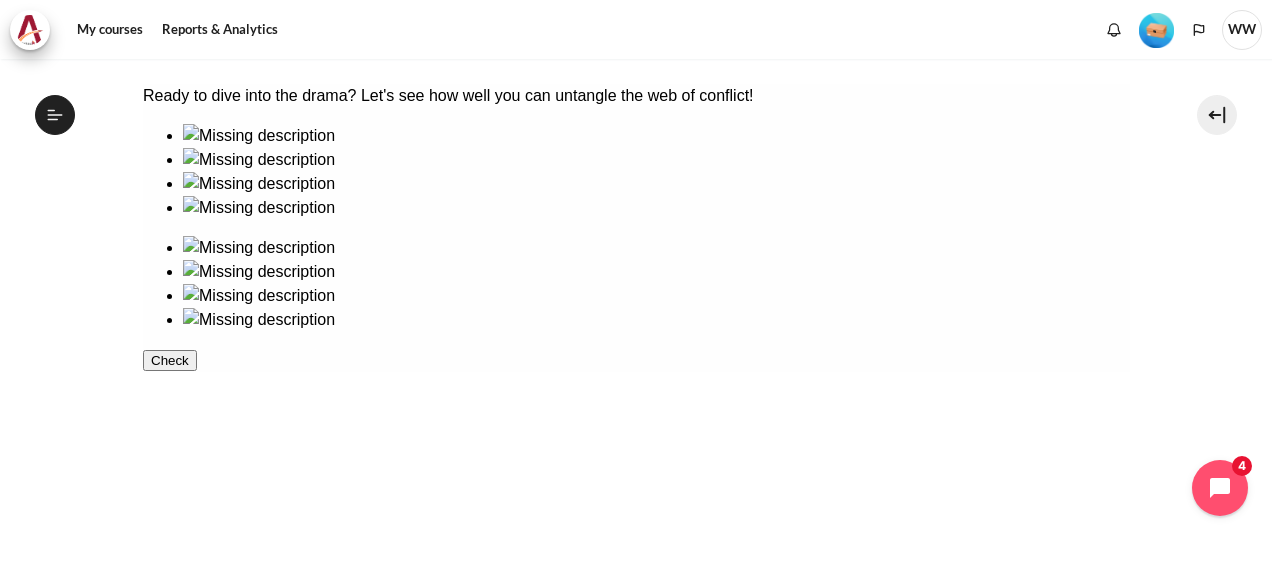 drag, startPoint x: 1068, startPoint y: 132, endPoint x: 1066, endPoint y: 90, distance: 42.047592 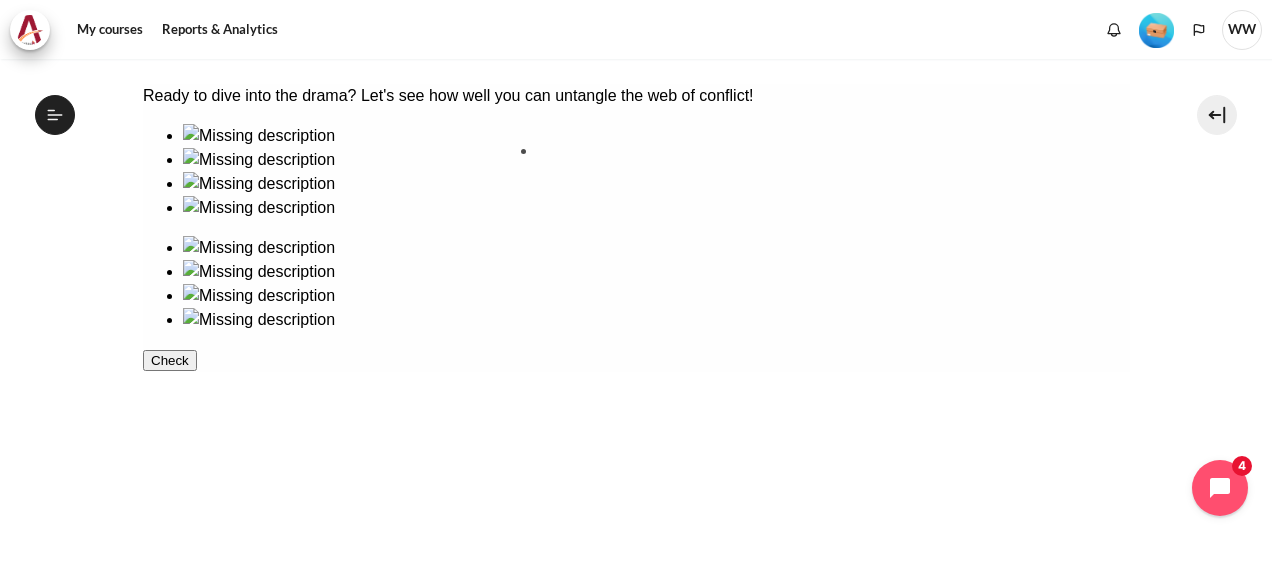 drag, startPoint x: 252, startPoint y: 264, endPoint x: 626, endPoint y: 246, distance: 374.4329 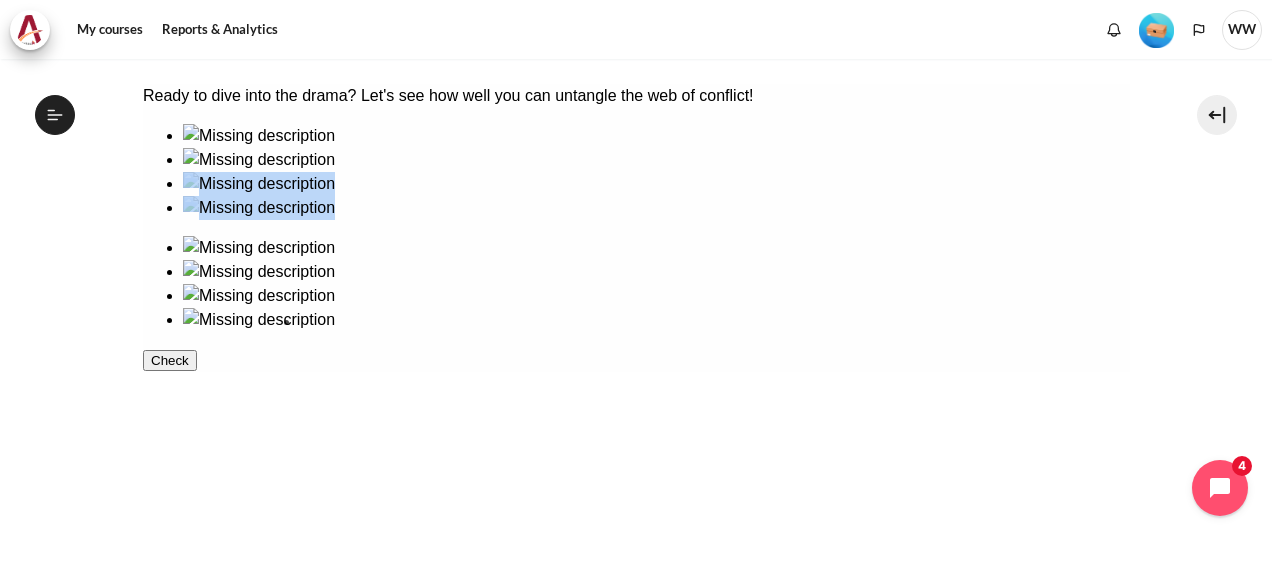 drag, startPoint x: 329, startPoint y: 206, endPoint x: 335, endPoint y: 355, distance: 149.12076 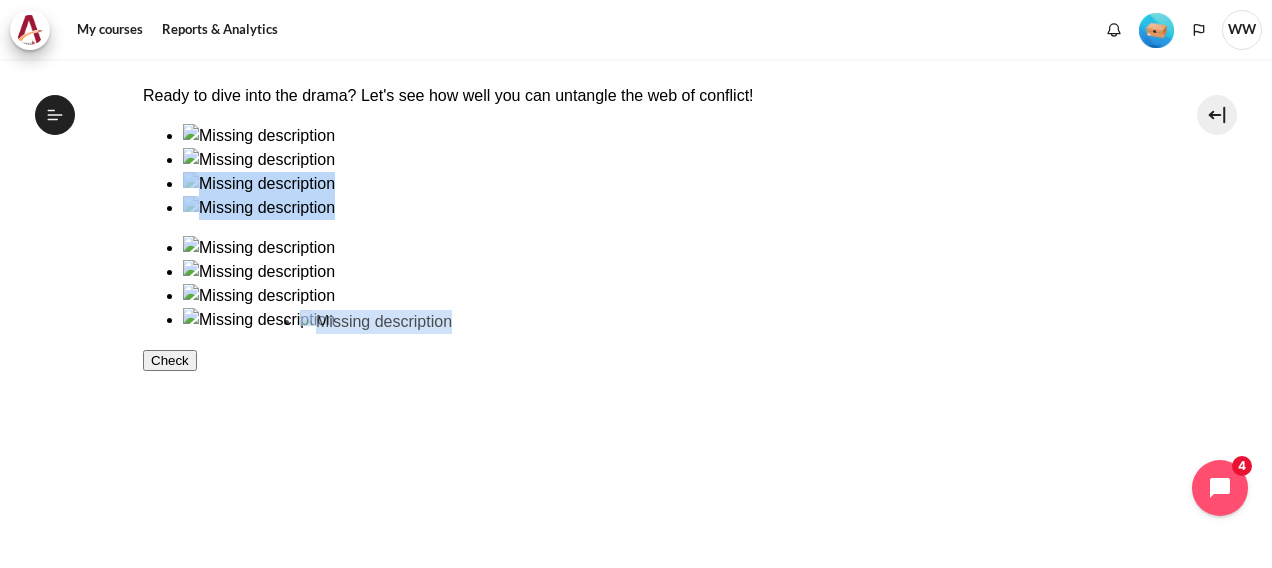 click at bounding box center (635, 172) 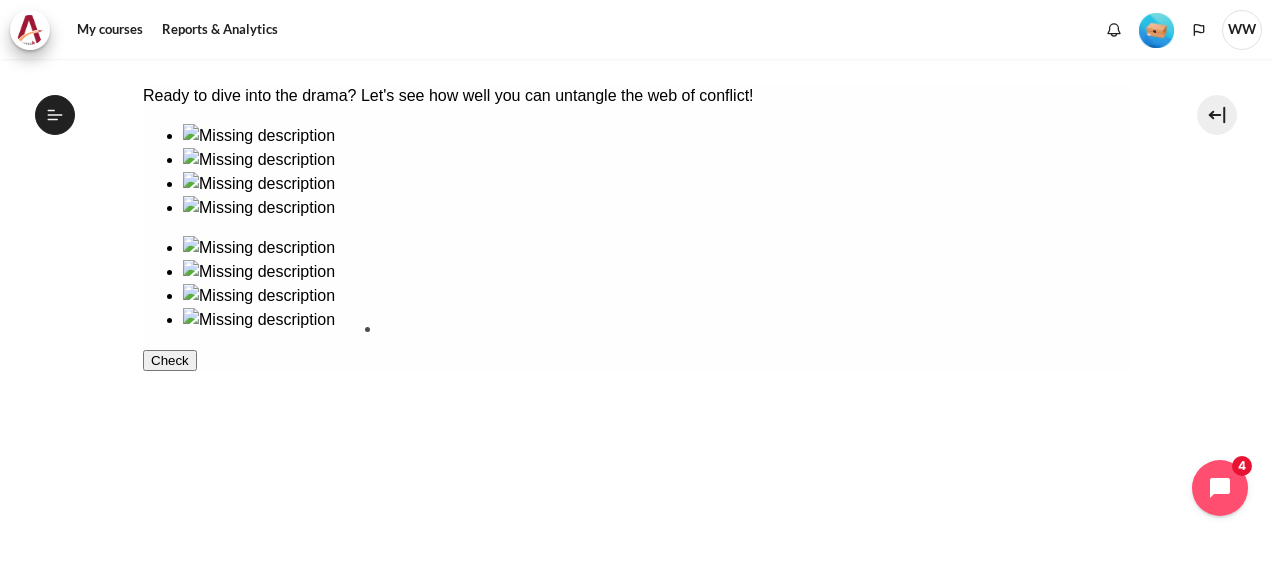 drag, startPoint x: 540, startPoint y: 248, endPoint x: 494, endPoint y: 408, distance: 166.48123 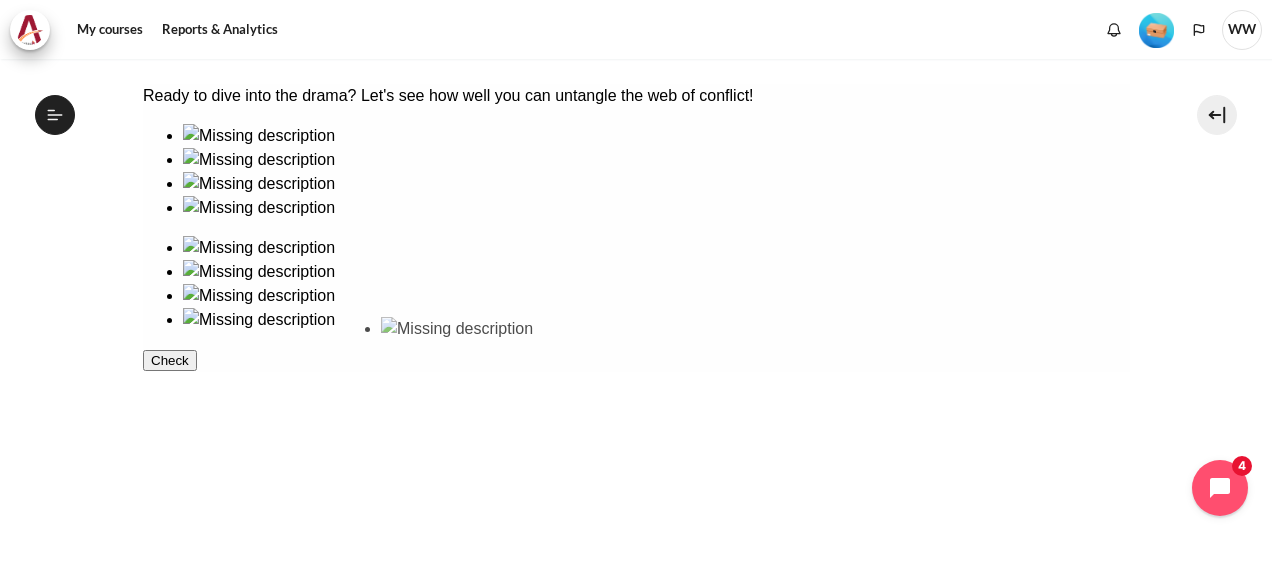 click at bounding box center [635, 172] 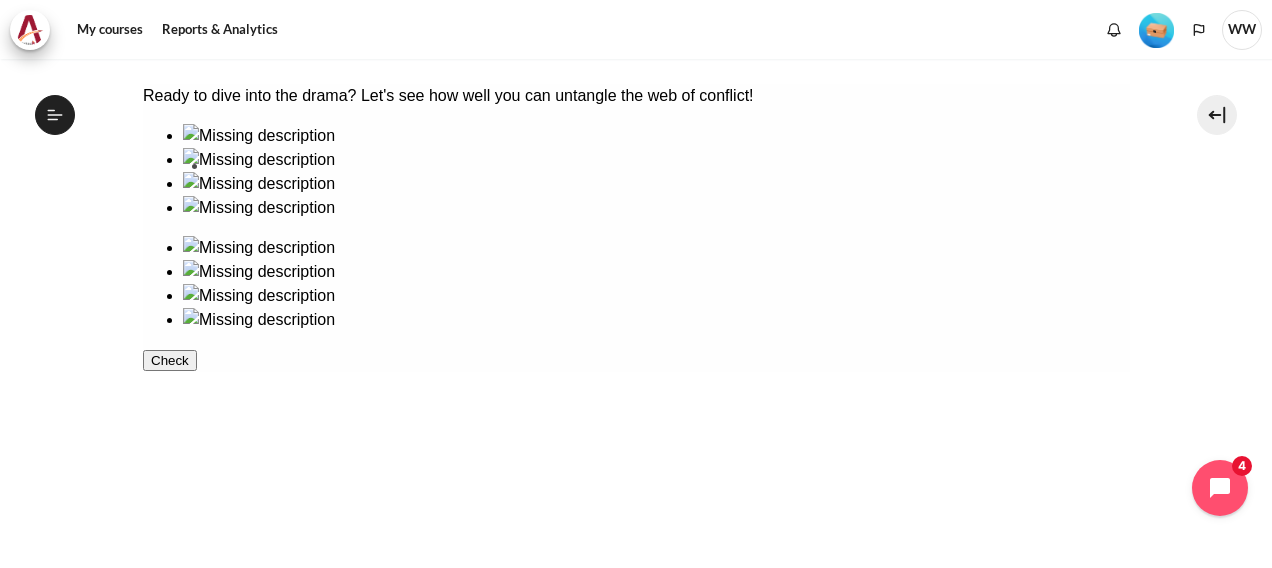 drag, startPoint x: 502, startPoint y: 265, endPoint x: 283, endPoint y: 262, distance: 219.02055 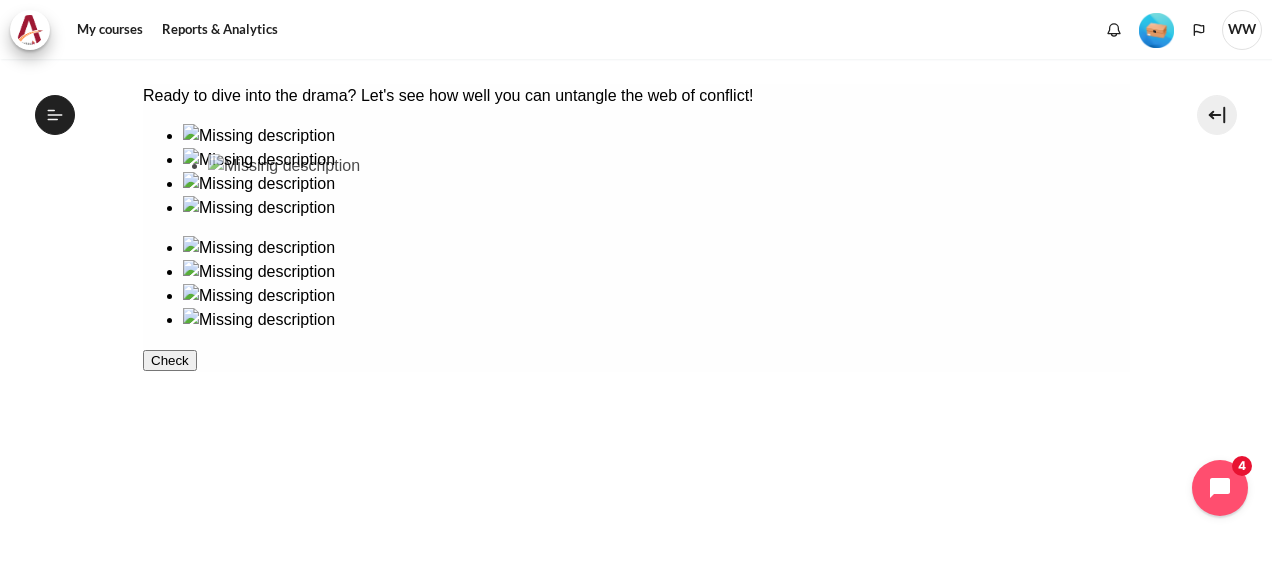 click at bounding box center [635, 172] 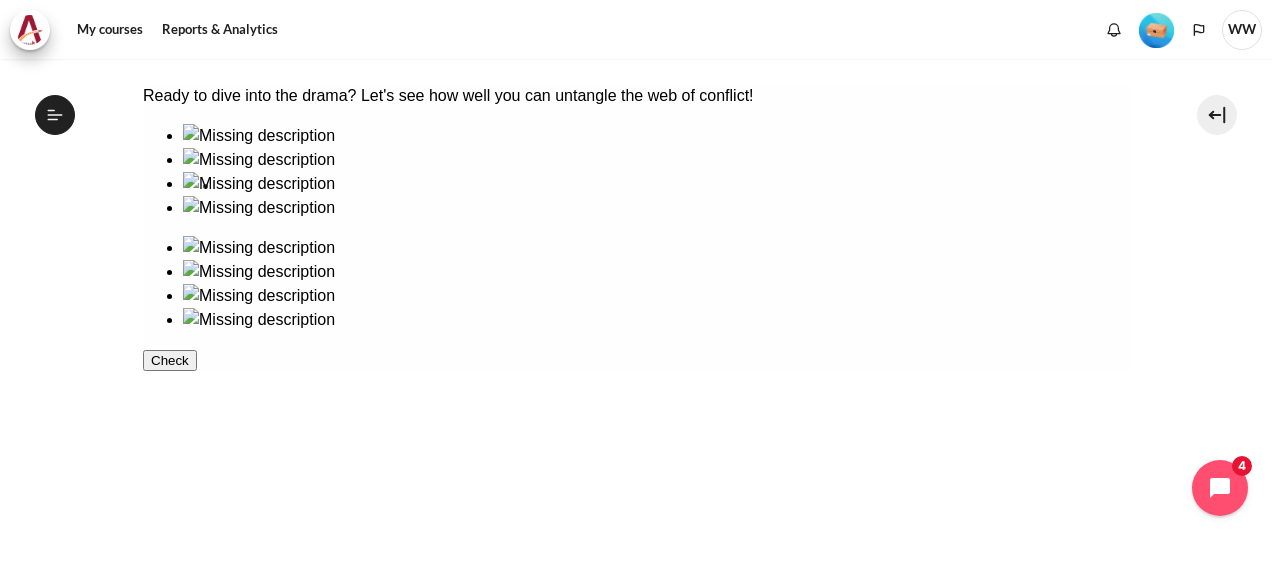 drag, startPoint x: 238, startPoint y: 330, endPoint x: 298, endPoint y: 213, distance: 131.48764 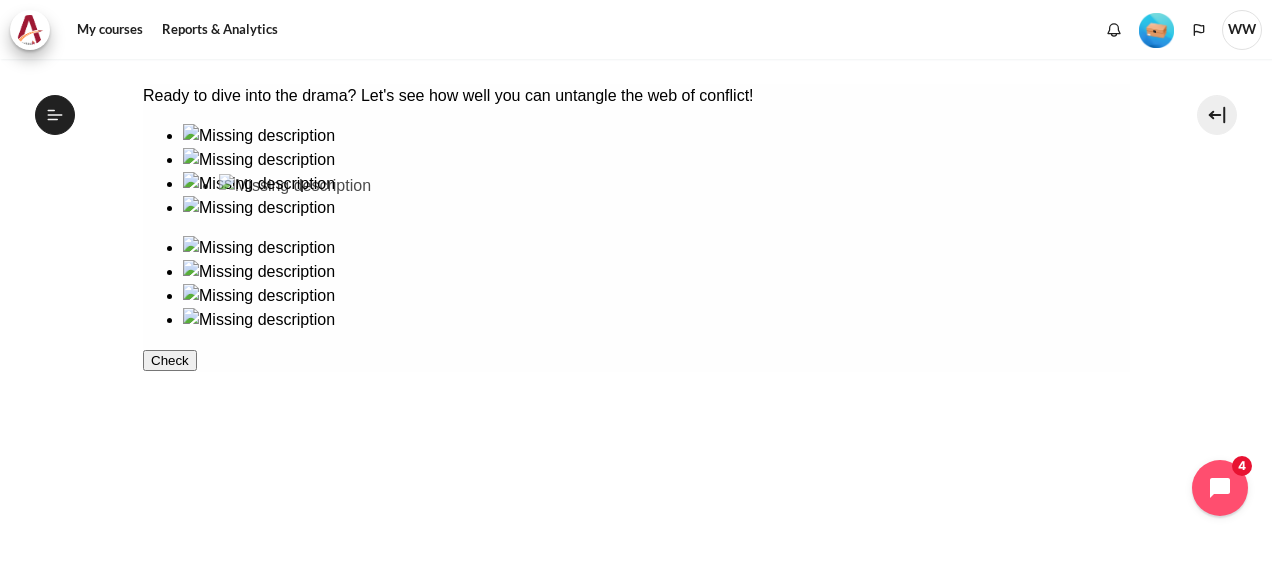click at bounding box center [635, 172] 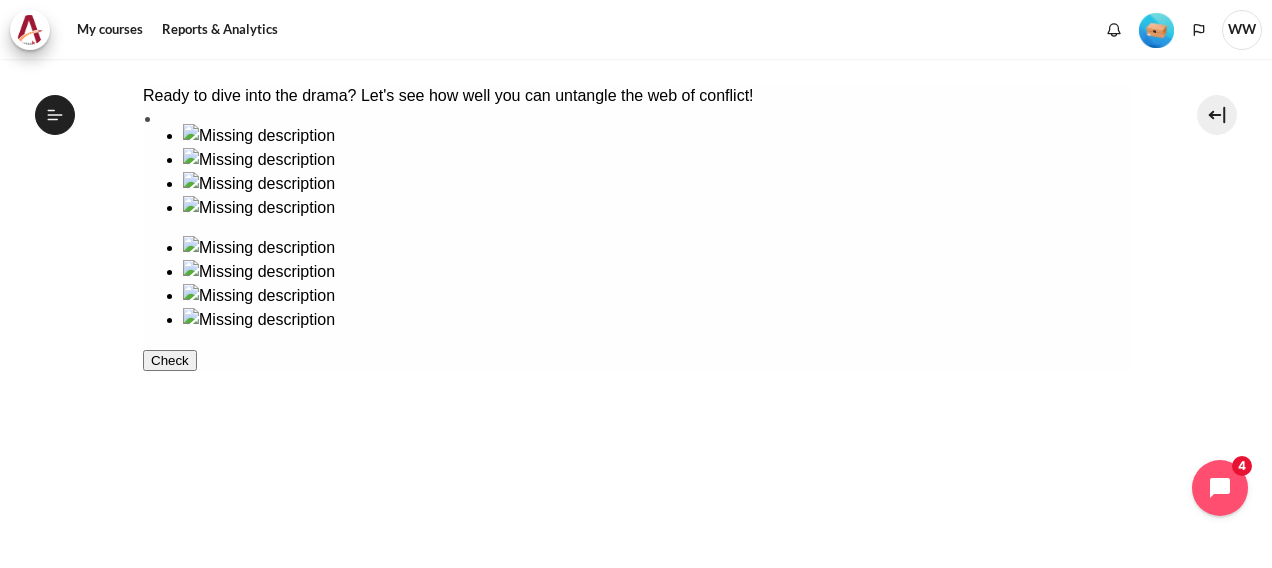 drag, startPoint x: 196, startPoint y: 319, endPoint x: 196, endPoint y: 131, distance: 188 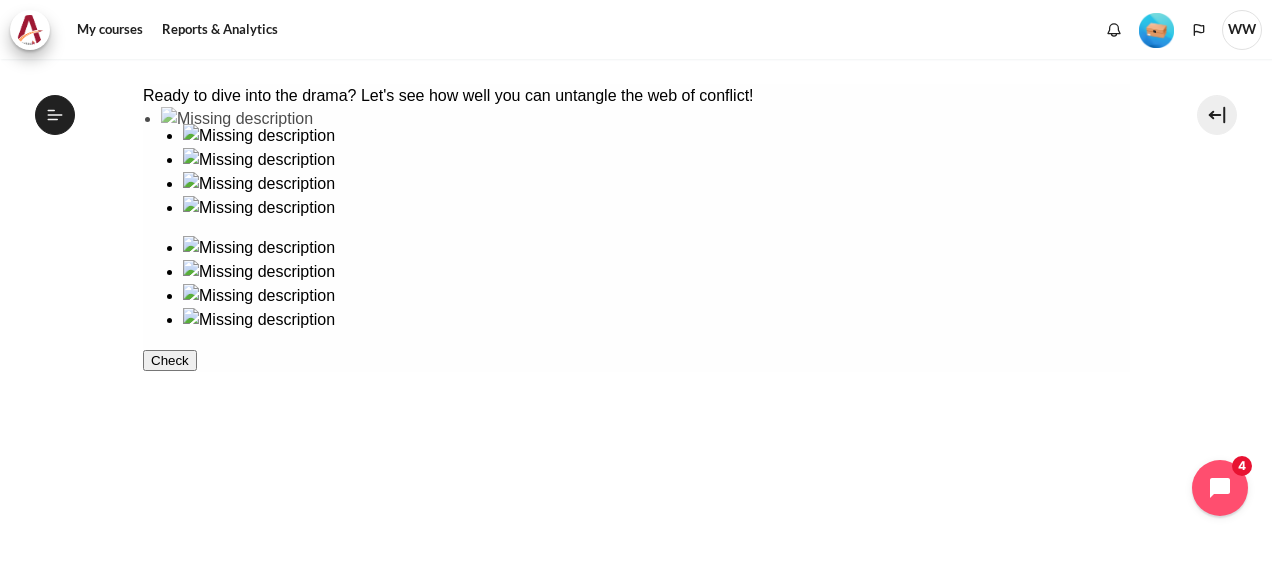 click at bounding box center (635, 172) 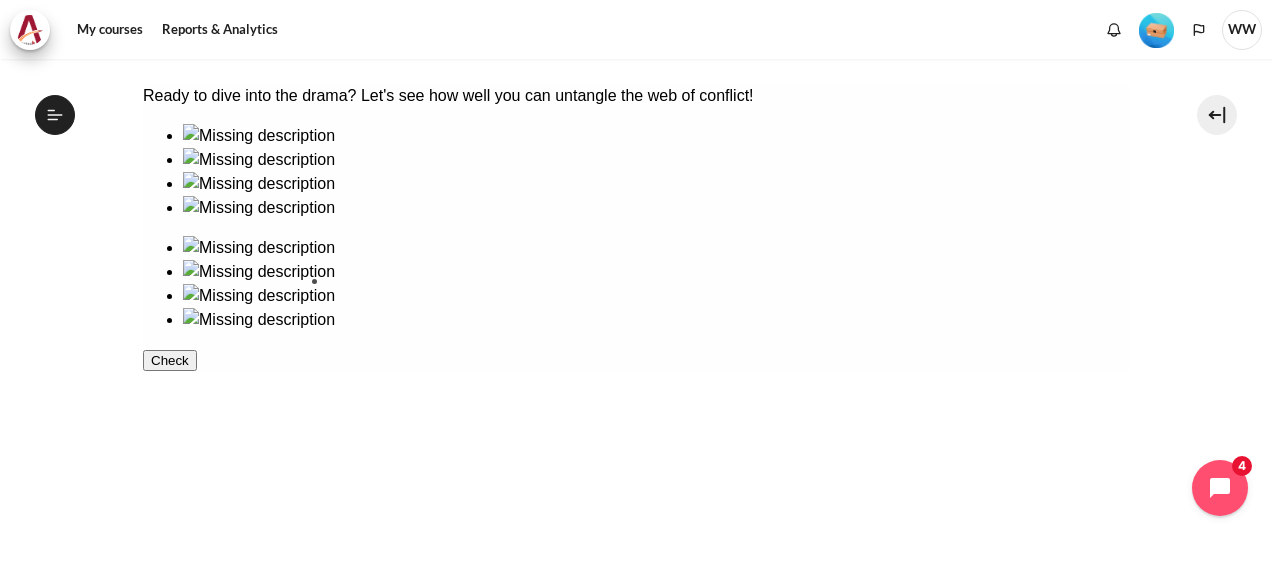 drag, startPoint x: 204, startPoint y: 215, endPoint x: 412, endPoint y: 380, distance: 265.49765 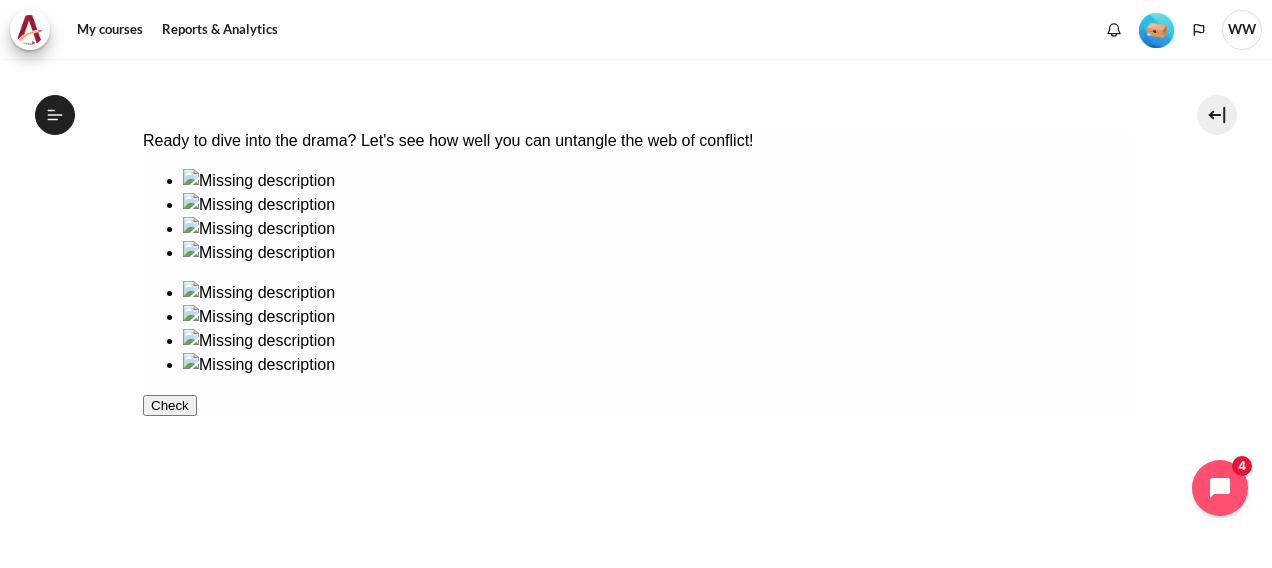 scroll, scrollTop: 400, scrollLeft: 0, axis: vertical 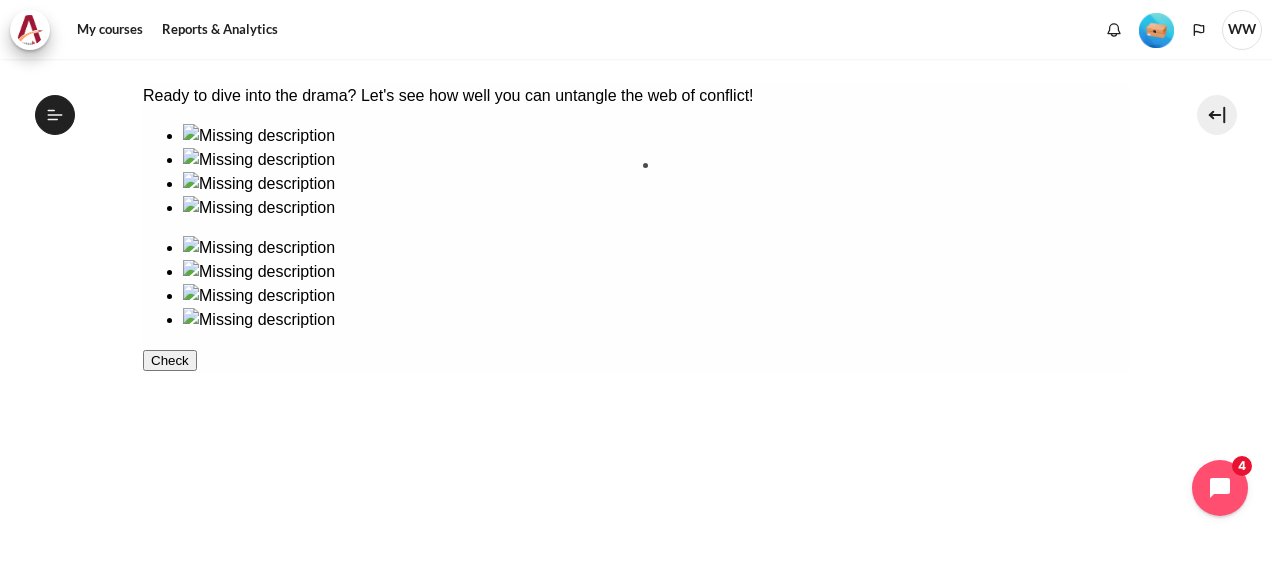 drag, startPoint x: 503, startPoint y: 238, endPoint x: 734, endPoint y: 234, distance: 231.03462 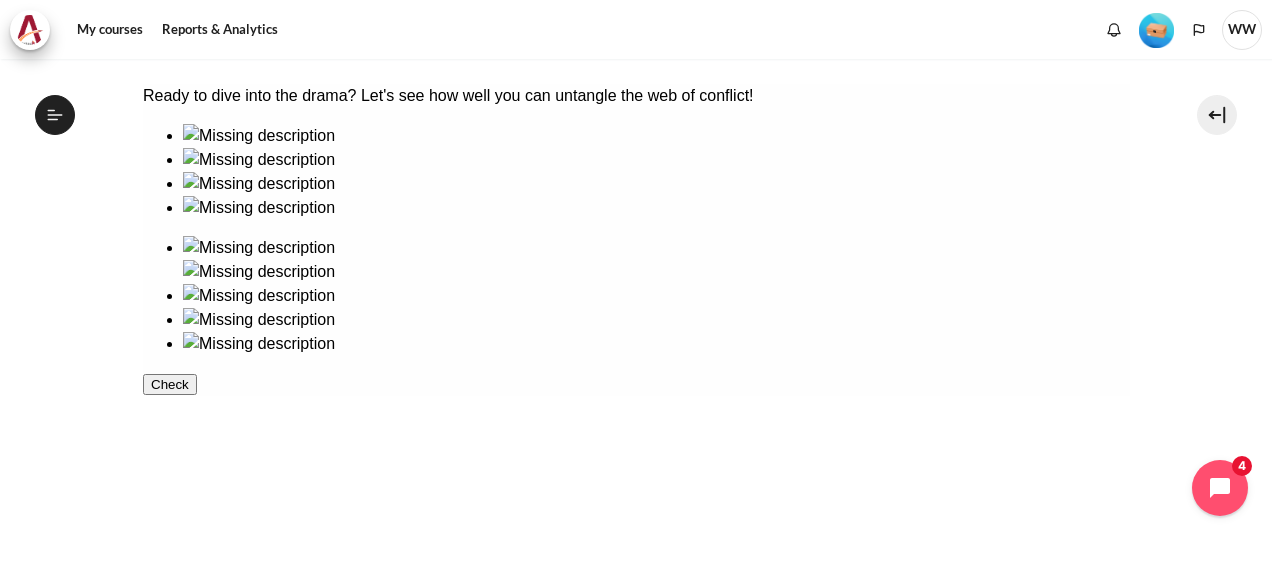 drag, startPoint x: 713, startPoint y: 201, endPoint x: 791, endPoint y: 246, distance: 90.04999 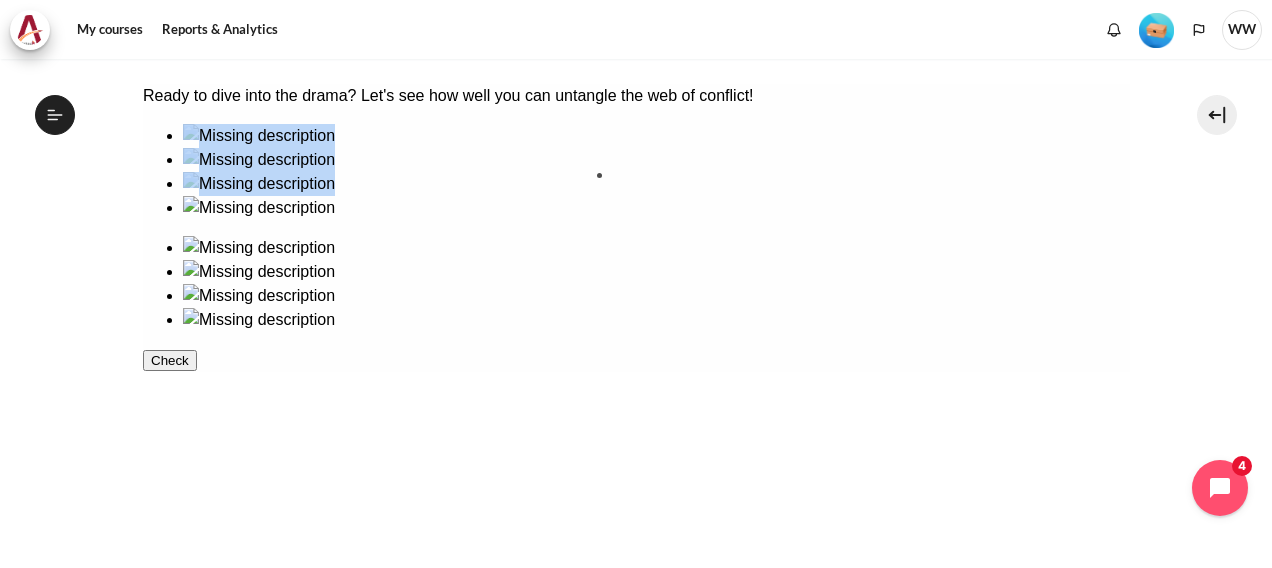 drag, startPoint x: 536, startPoint y: 239, endPoint x: 729, endPoint y: 244, distance: 193.06476 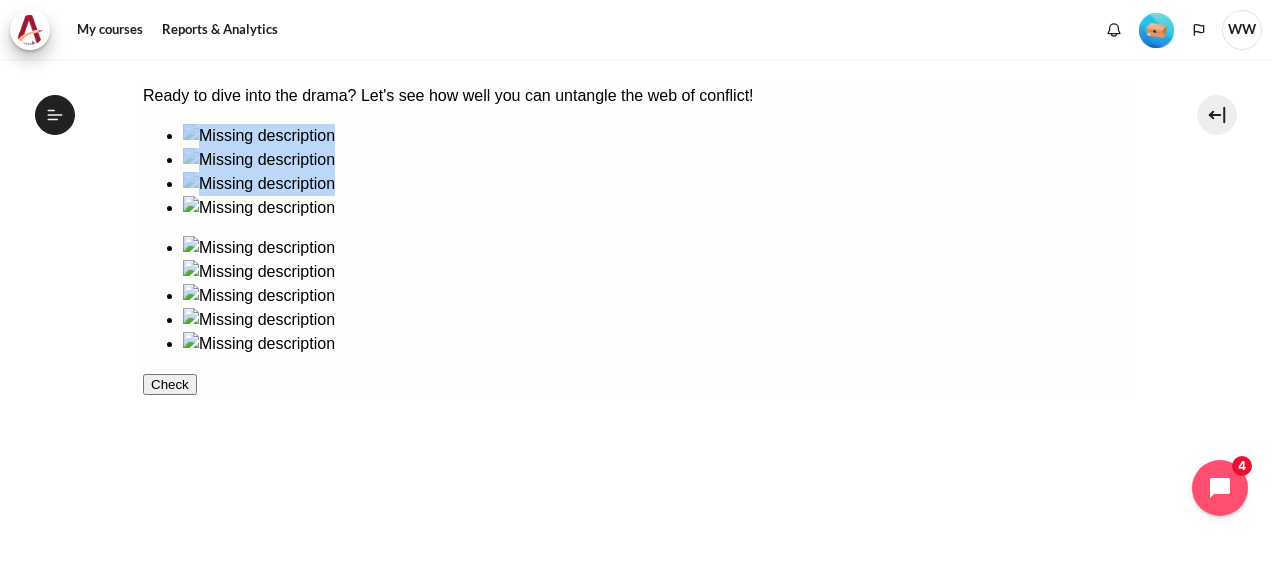 click at bounding box center [258, 248] 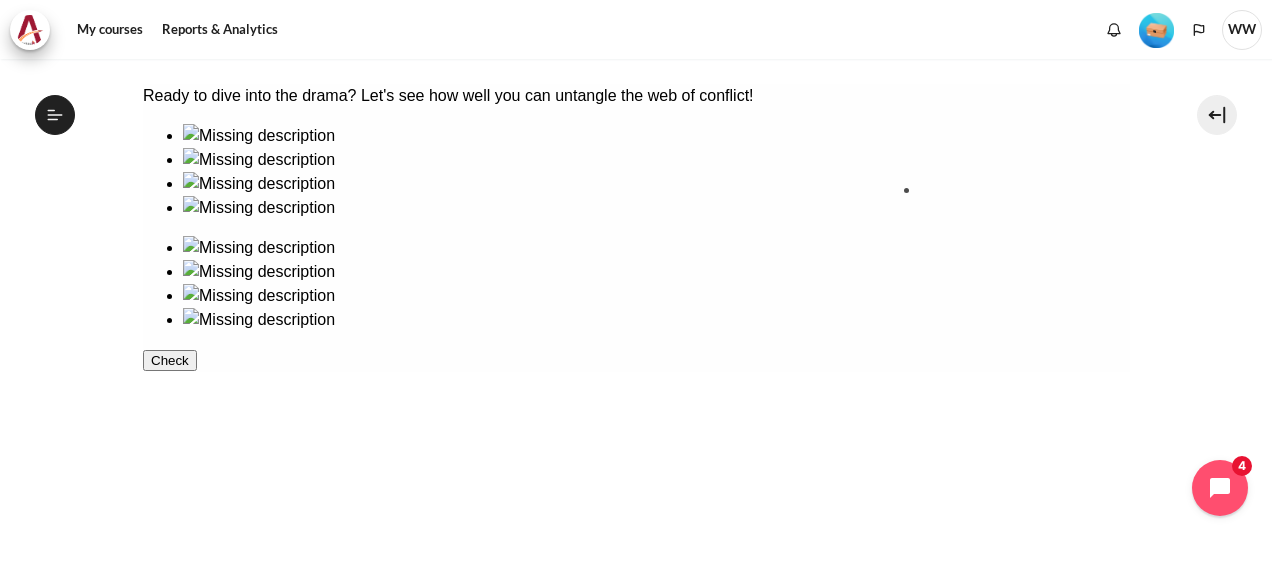 drag, startPoint x: 258, startPoint y: 199, endPoint x: 1019, endPoint y: 220, distance: 761.2897 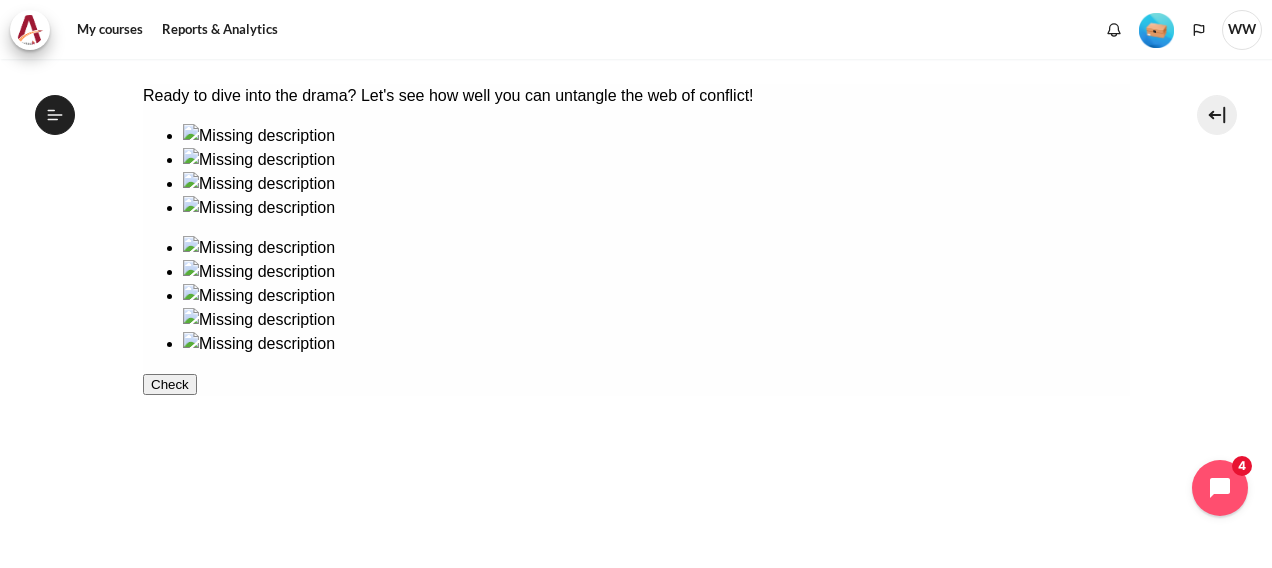 click at bounding box center (258, 320) 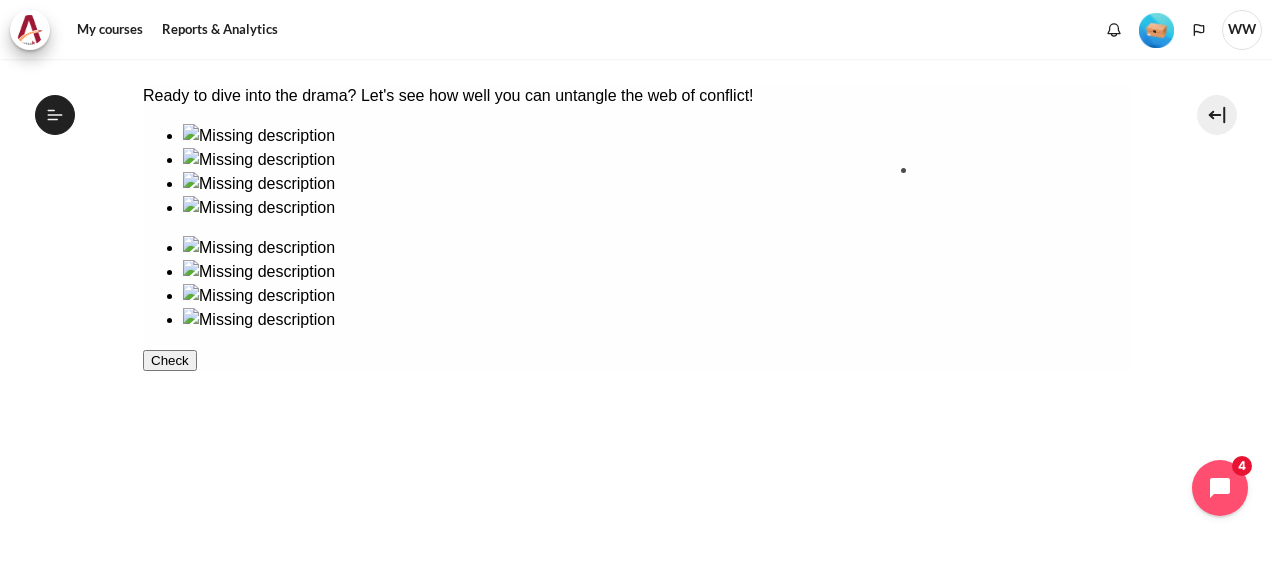 drag, startPoint x: 236, startPoint y: 232, endPoint x: 994, endPoint y: 233, distance: 758.0007 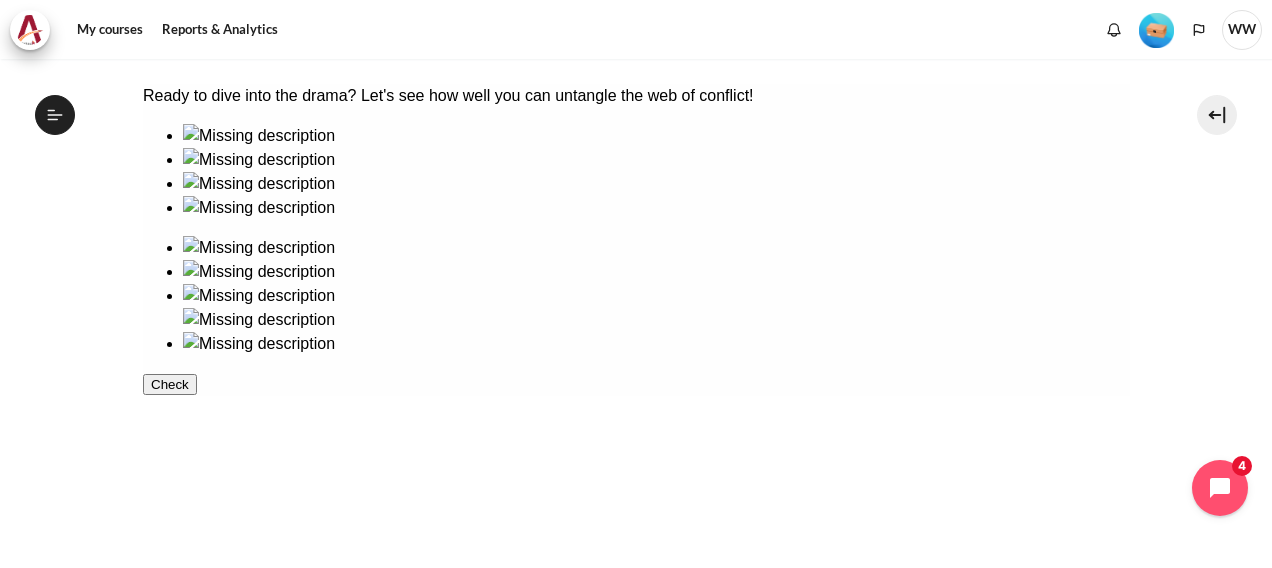 click at bounding box center [258, 320] 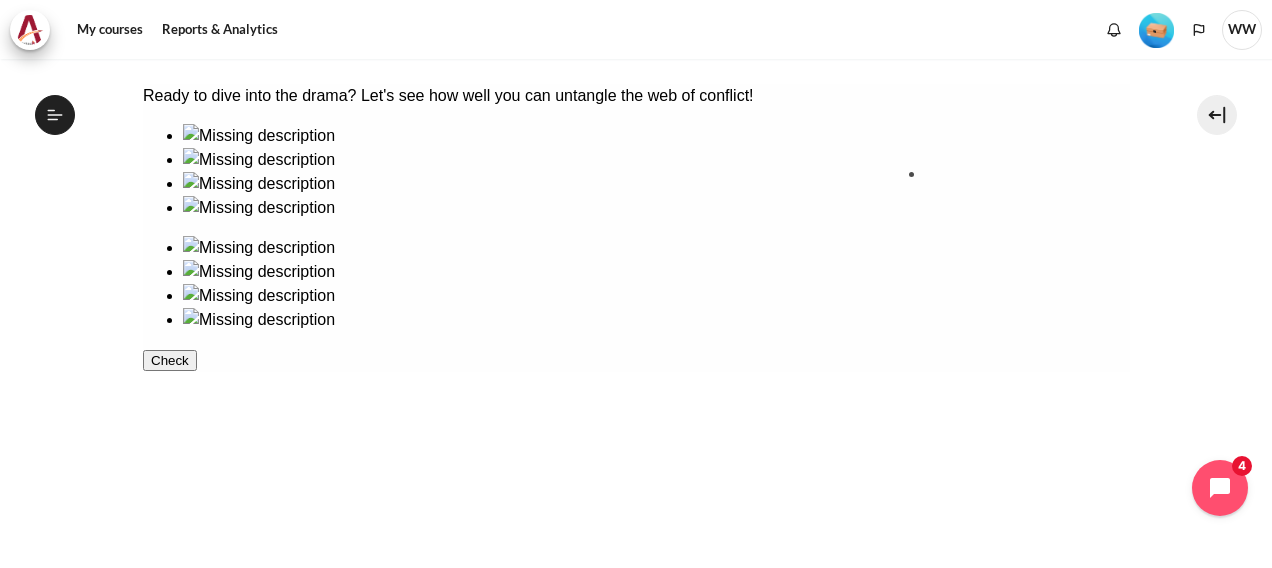 drag, startPoint x: 192, startPoint y: 248, endPoint x: 975, endPoint y: 249, distance: 783.0006 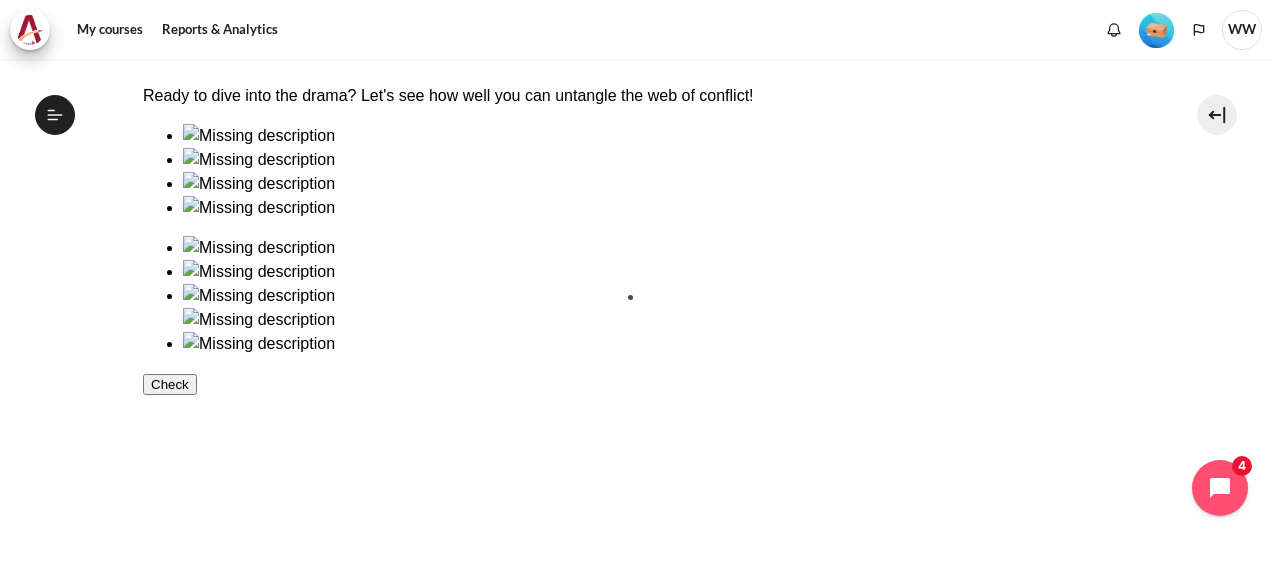 drag, startPoint x: 502, startPoint y: 254, endPoint x: 719, endPoint y: 382, distance: 251.93849 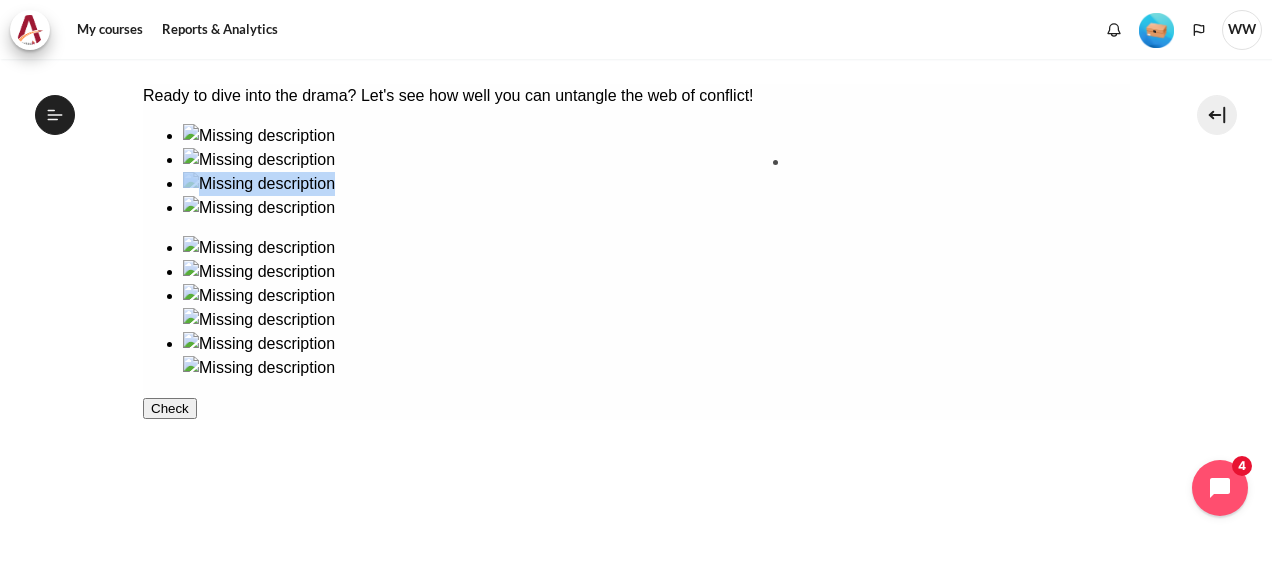 drag, startPoint x: 324, startPoint y: 248, endPoint x: 820, endPoint y: 241, distance: 496.0494 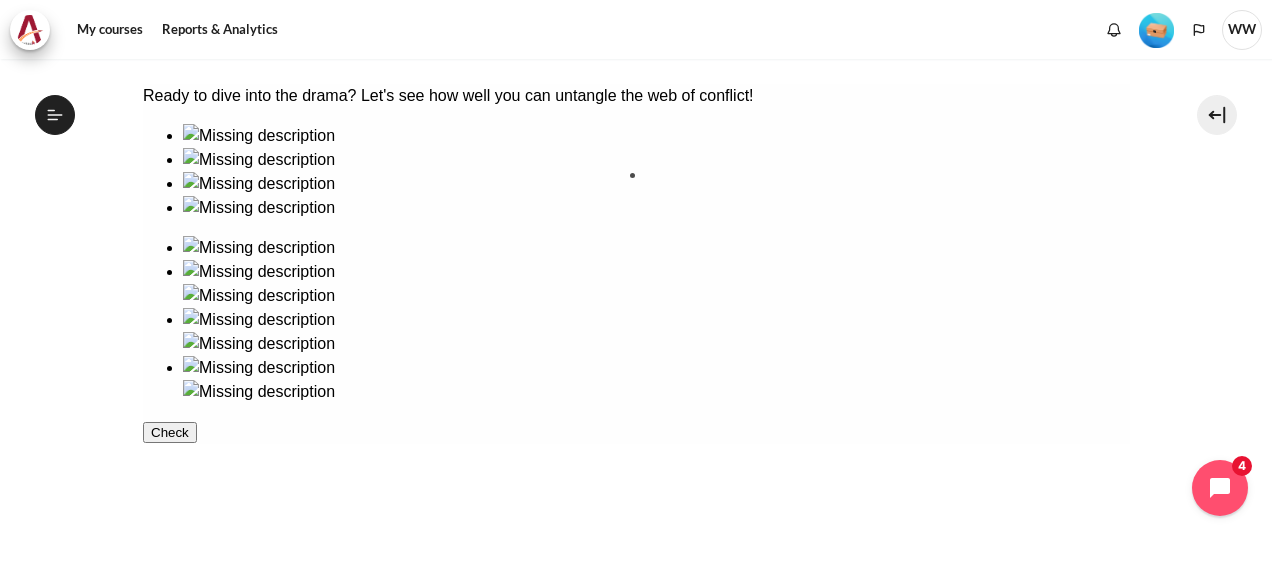 drag, startPoint x: 217, startPoint y: 366, endPoint x: 704, endPoint y: 238, distance: 503.54047 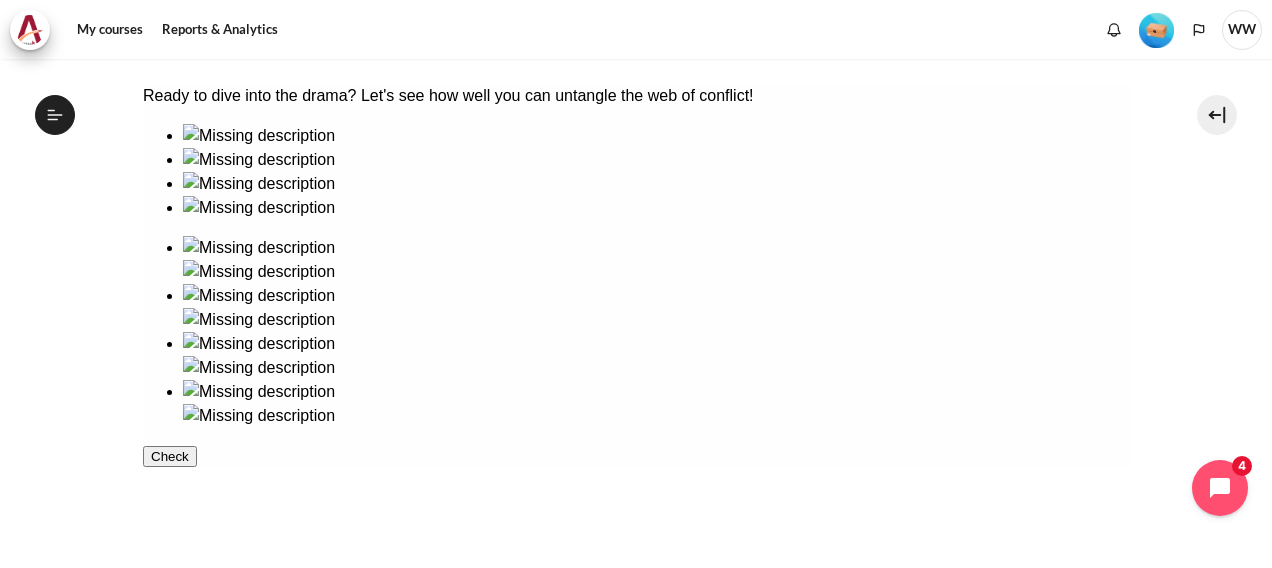 click on "Check" at bounding box center [169, 456] 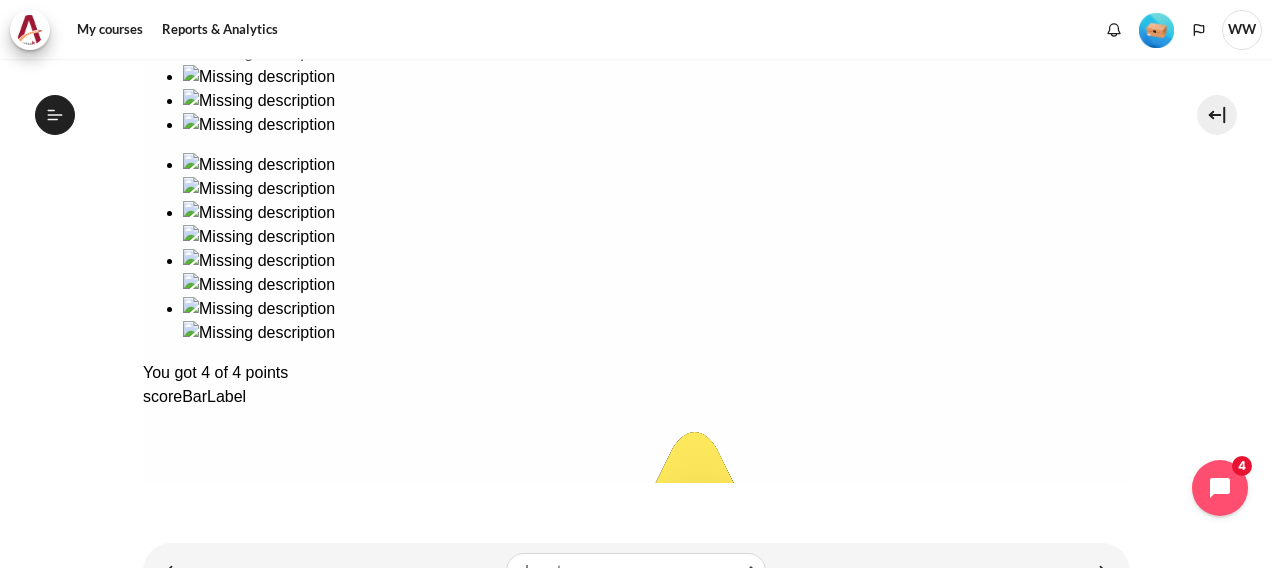 scroll, scrollTop: 564, scrollLeft: 0, axis: vertical 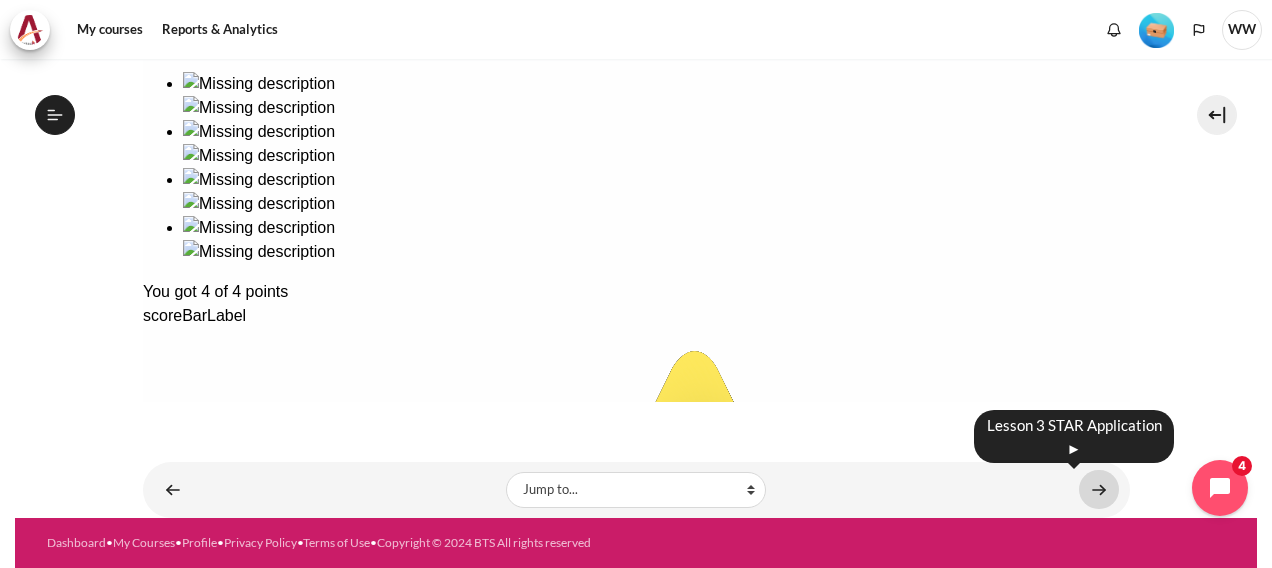 click at bounding box center (1099, 489) 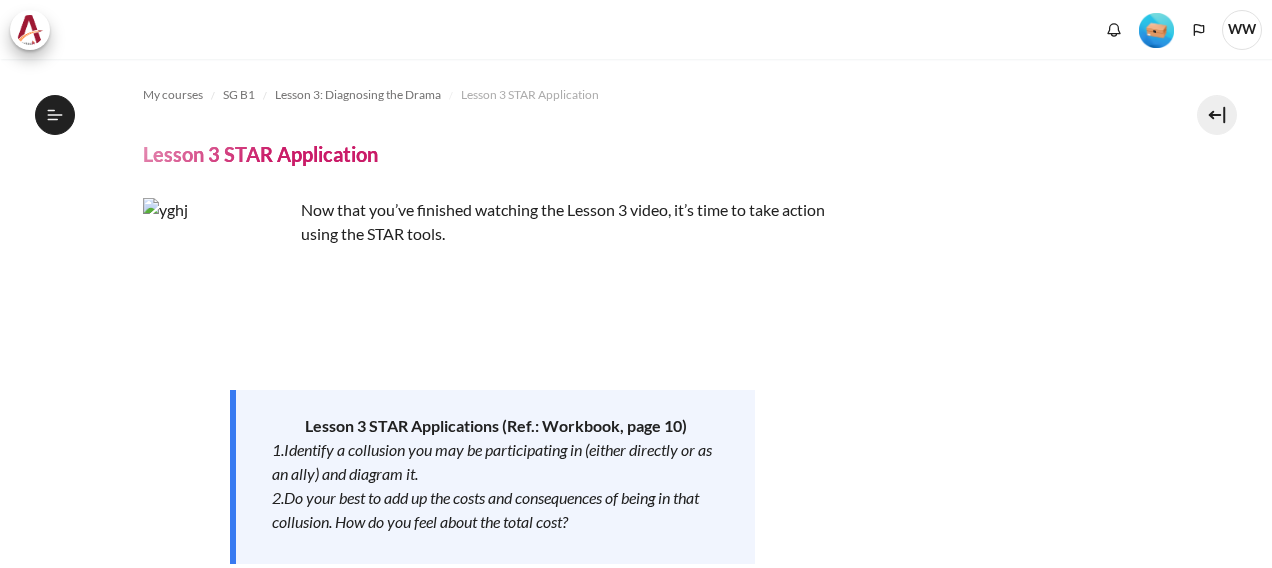 scroll, scrollTop: 0, scrollLeft: 0, axis: both 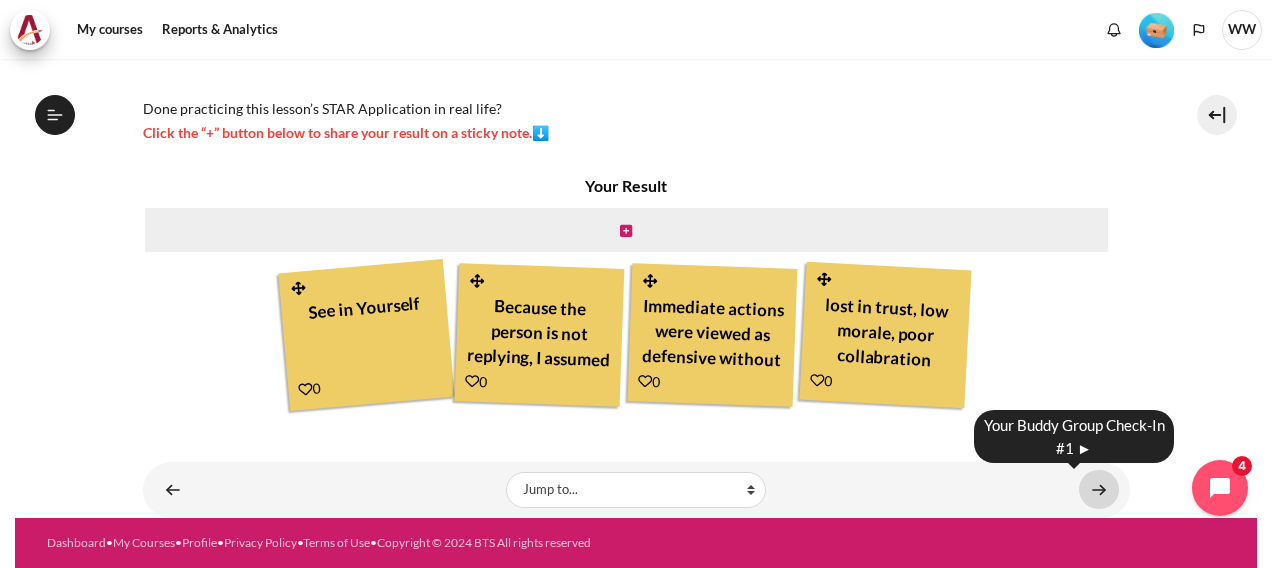 click at bounding box center (1099, 489) 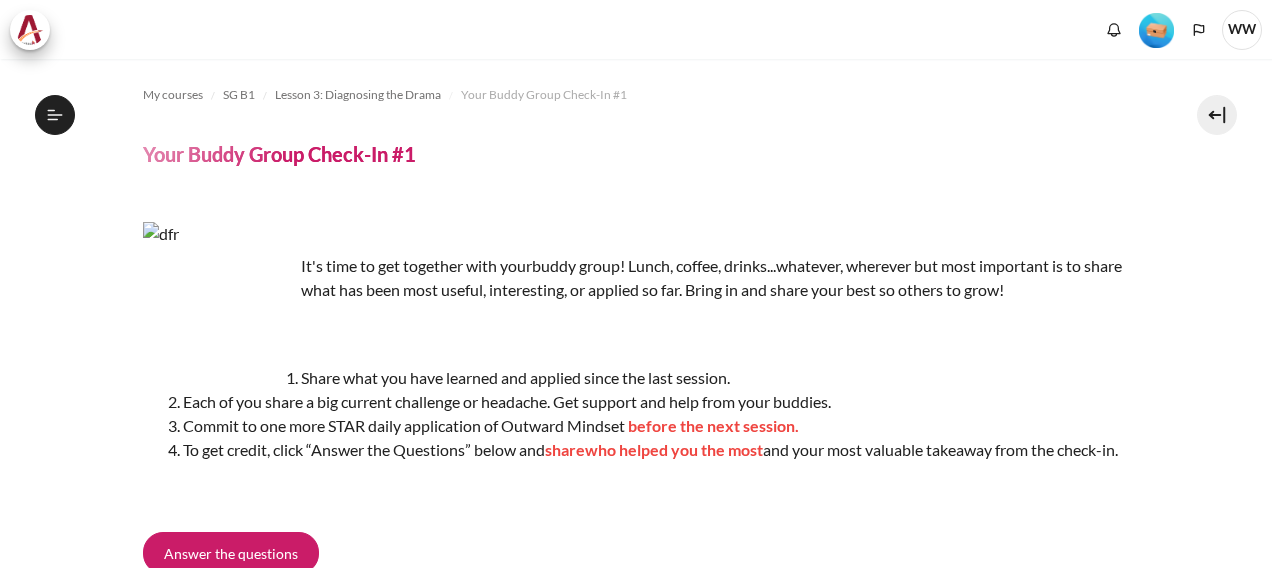 scroll, scrollTop: 0, scrollLeft: 0, axis: both 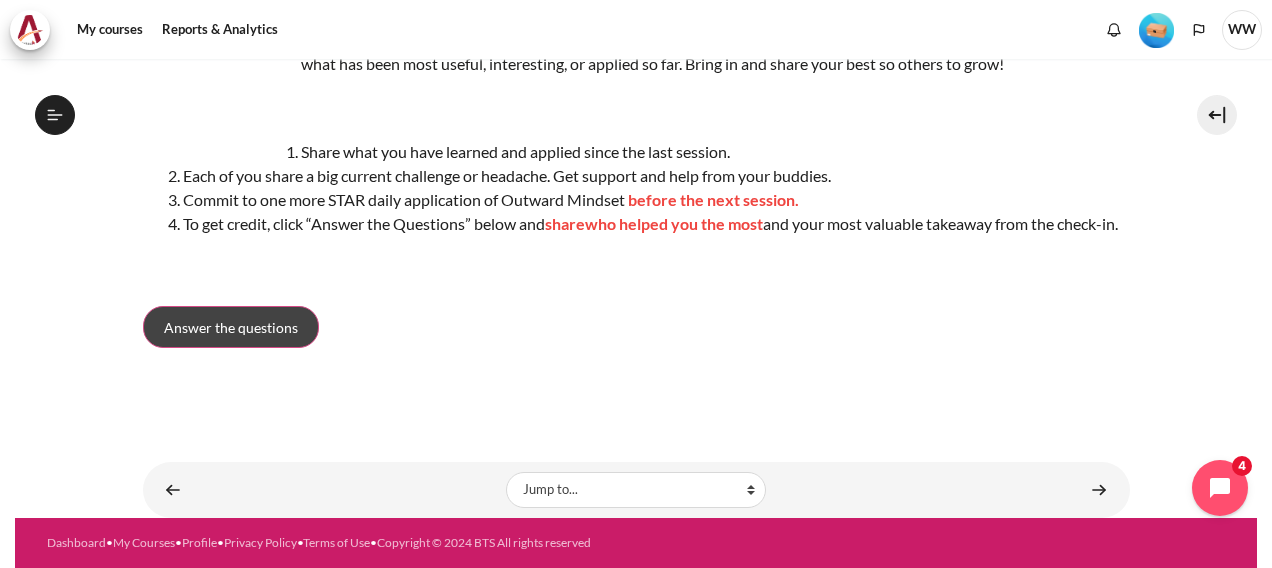 click on "Answer the questions" at bounding box center [231, 327] 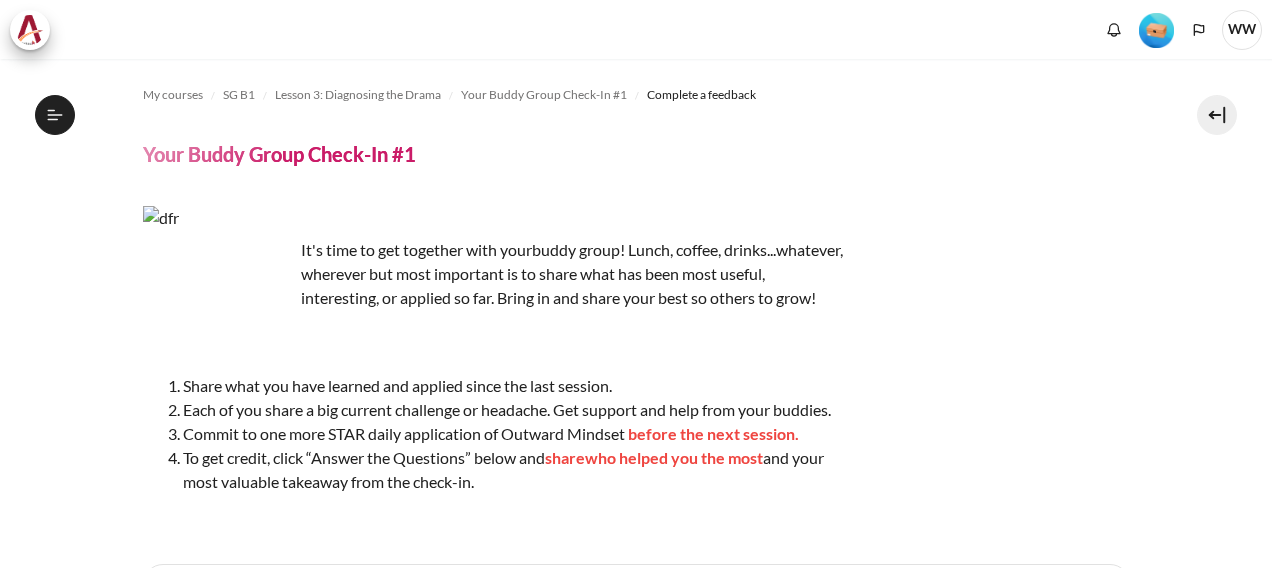 scroll, scrollTop: 0, scrollLeft: 0, axis: both 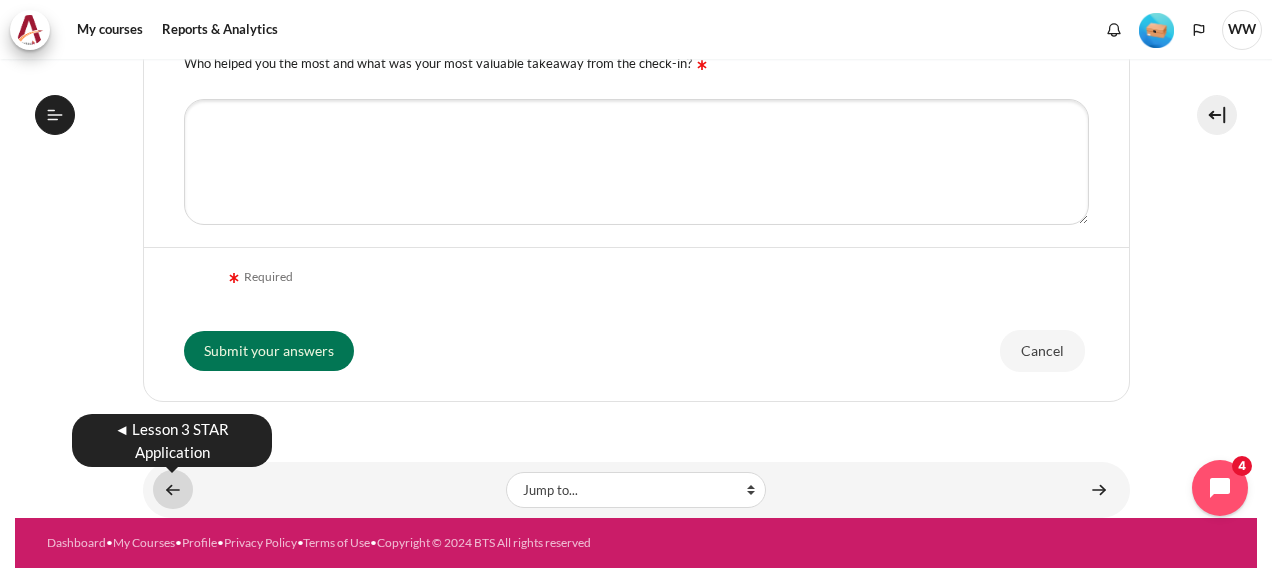 click at bounding box center (173, 489) 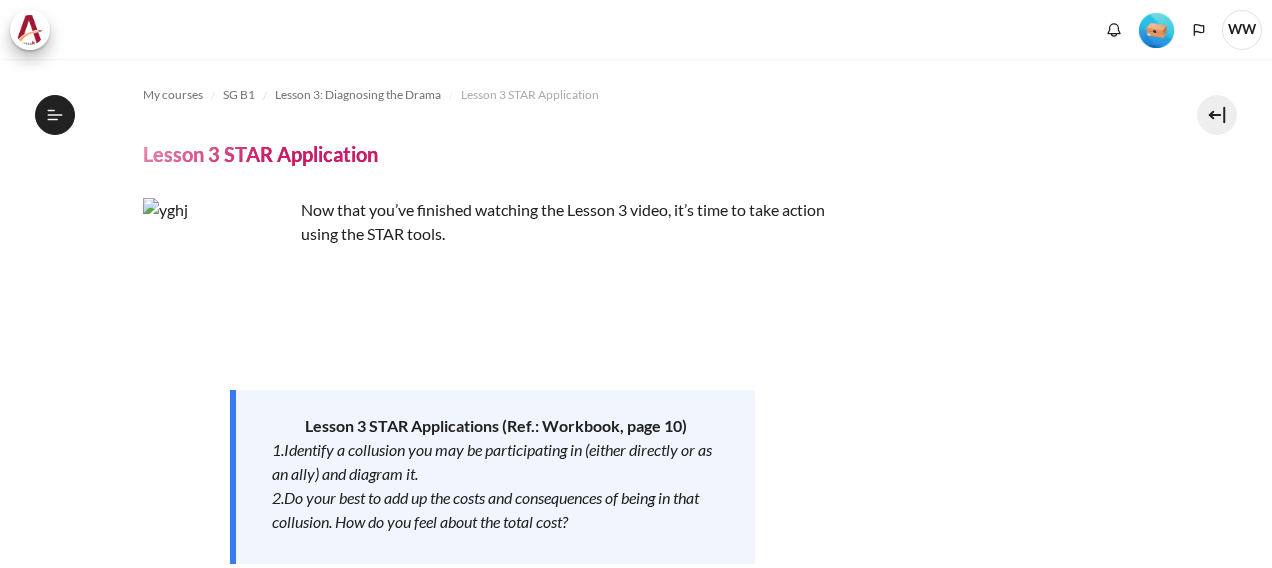 scroll, scrollTop: 0, scrollLeft: 0, axis: both 